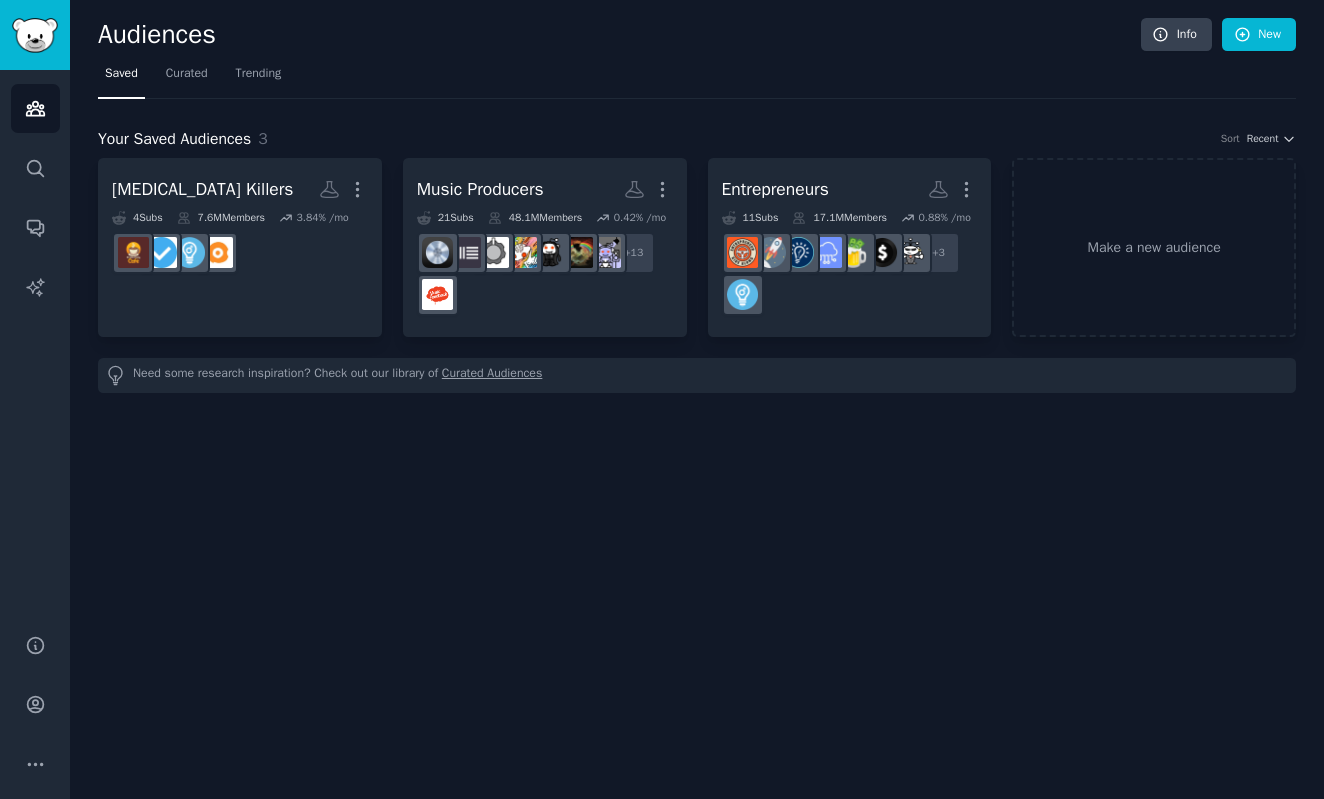 scroll, scrollTop: 1, scrollLeft: 0, axis: vertical 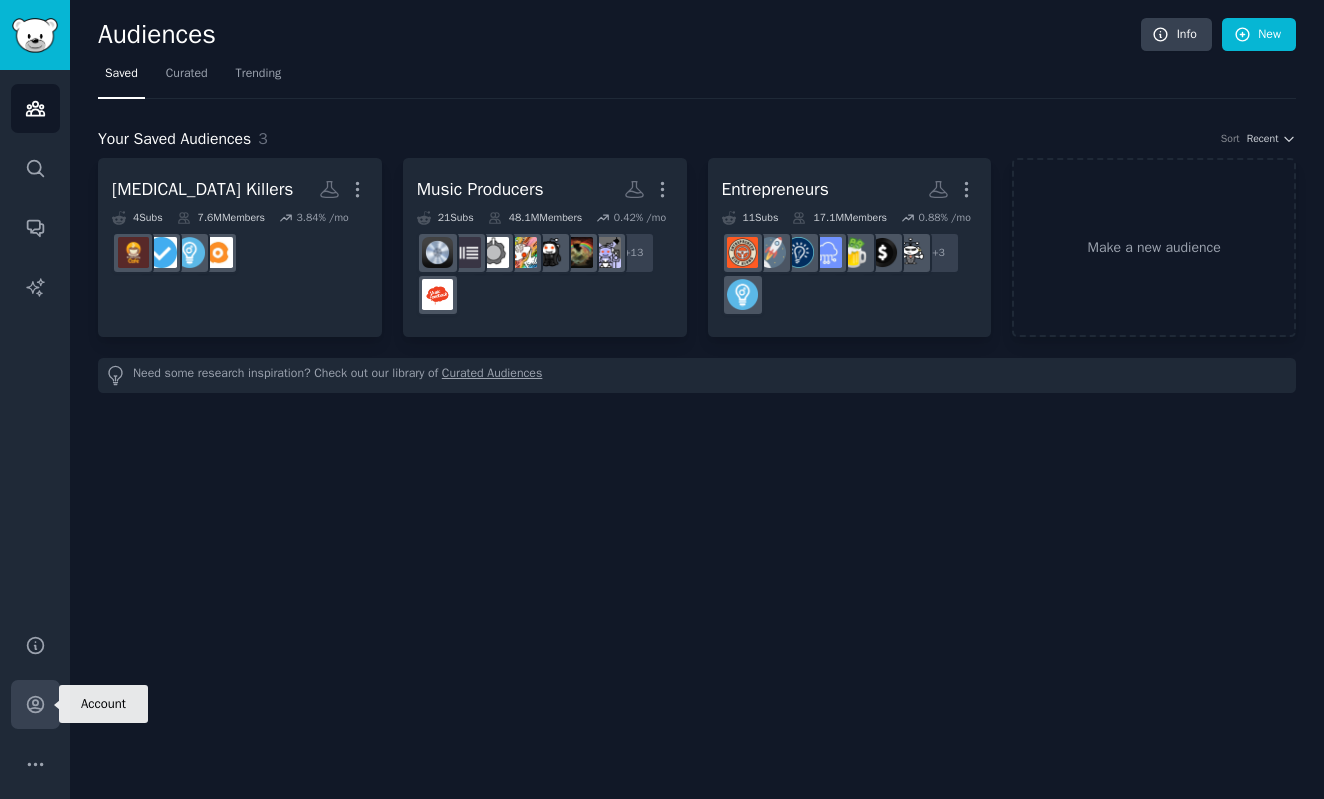 click 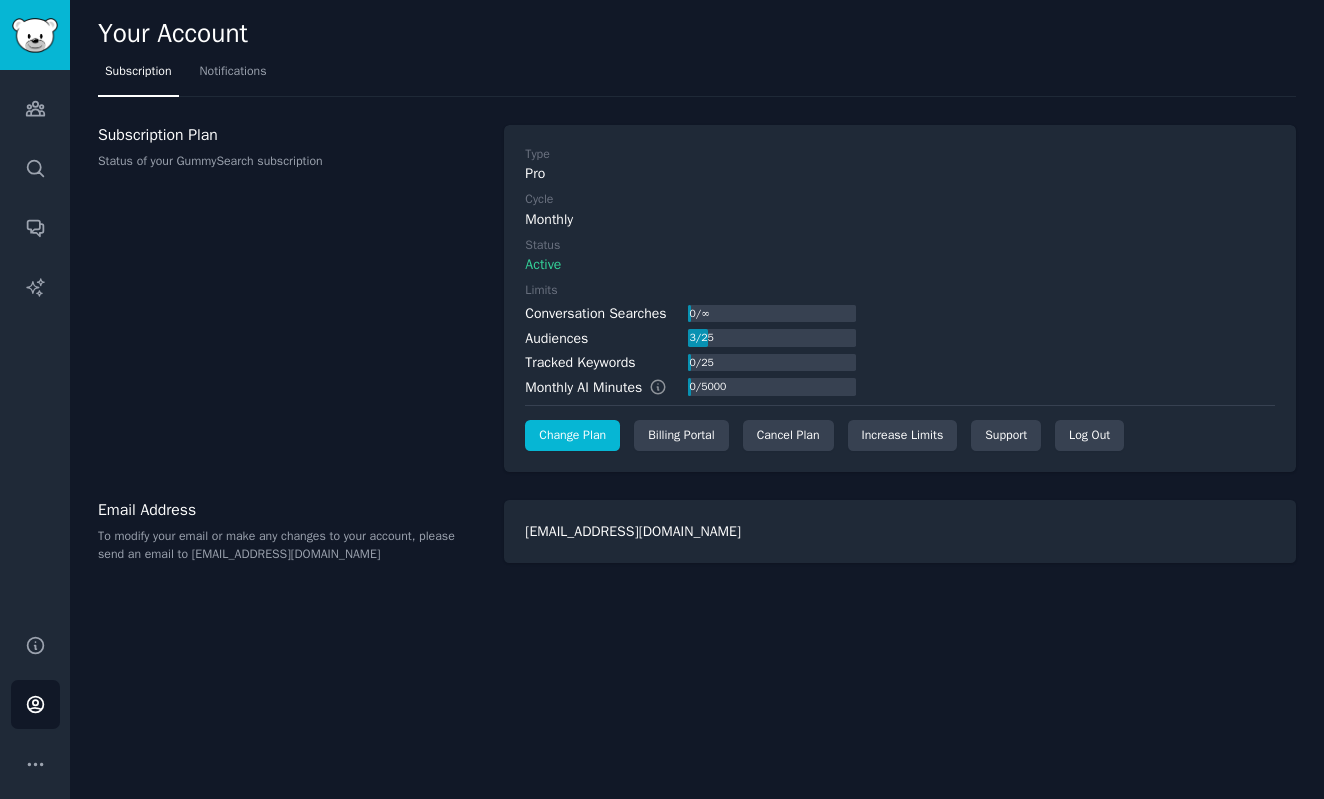 scroll, scrollTop: 1, scrollLeft: 0, axis: vertical 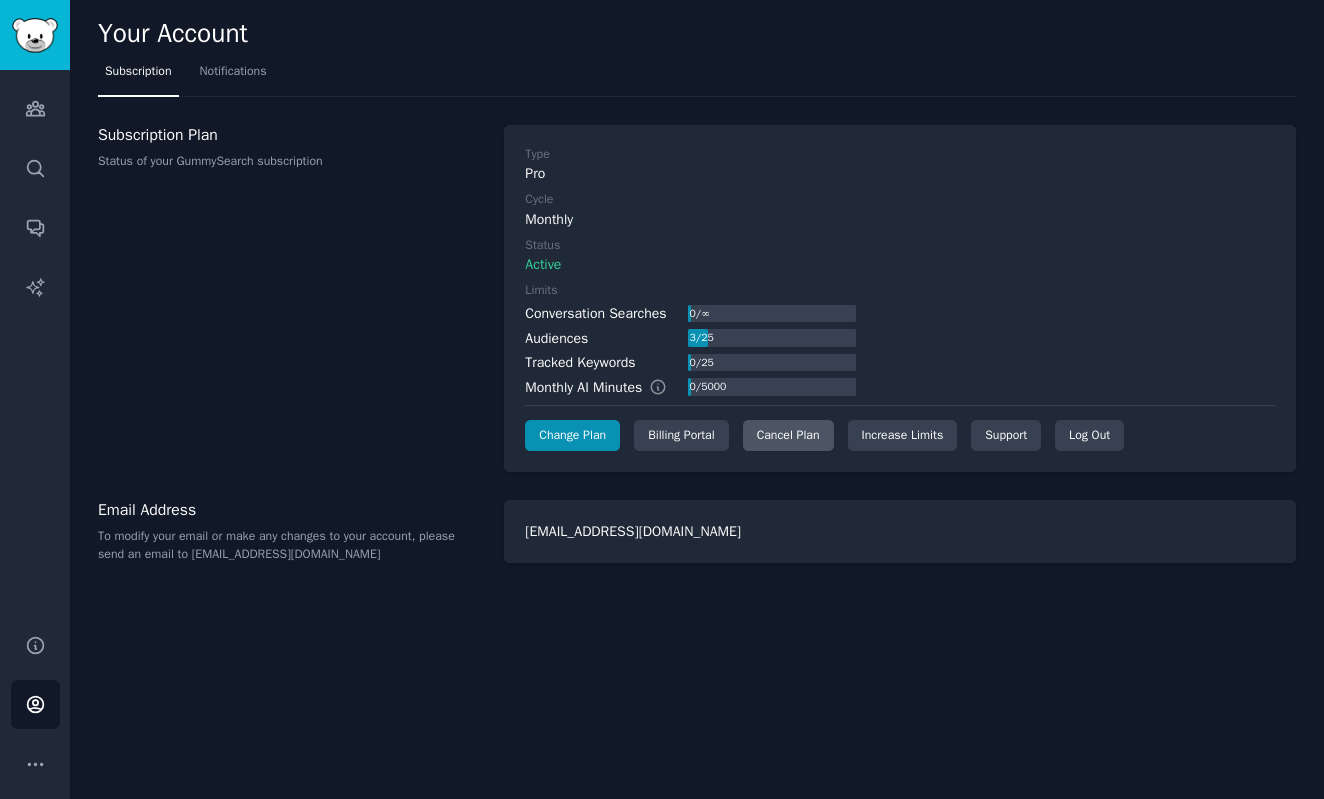 click on "Cancel Plan" at bounding box center [788, 436] 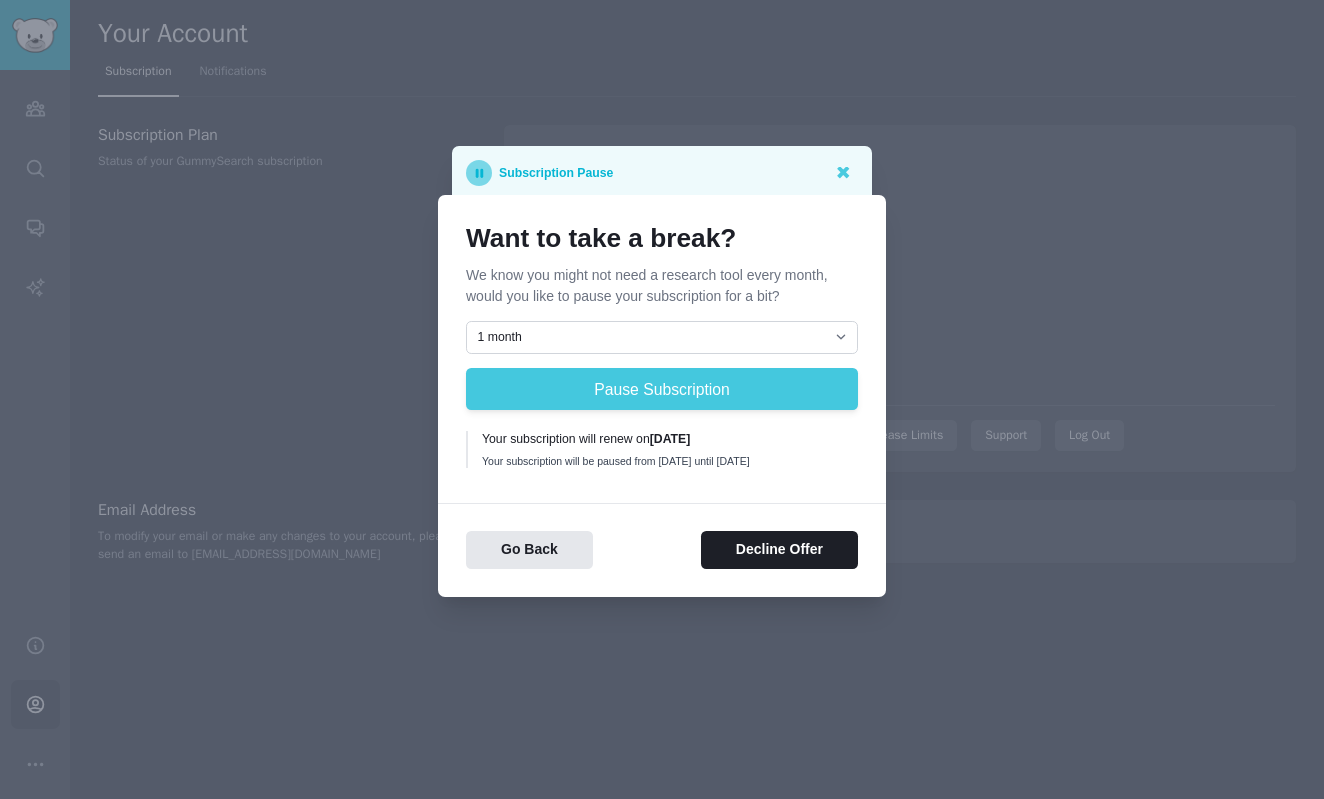 scroll, scrollTop: 0, scrollLeft: 0, axis: both 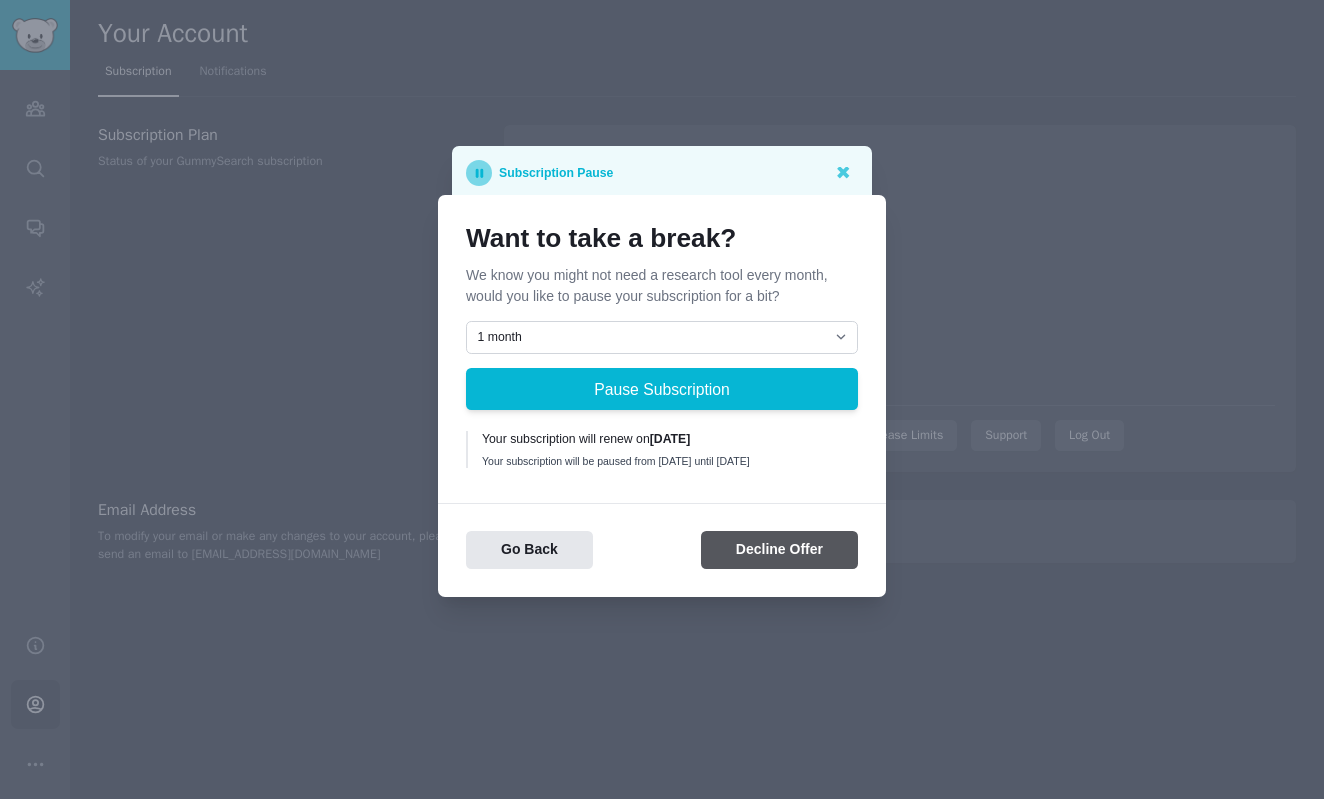 click on "Decline Offer" at bounding box center [779, 550] 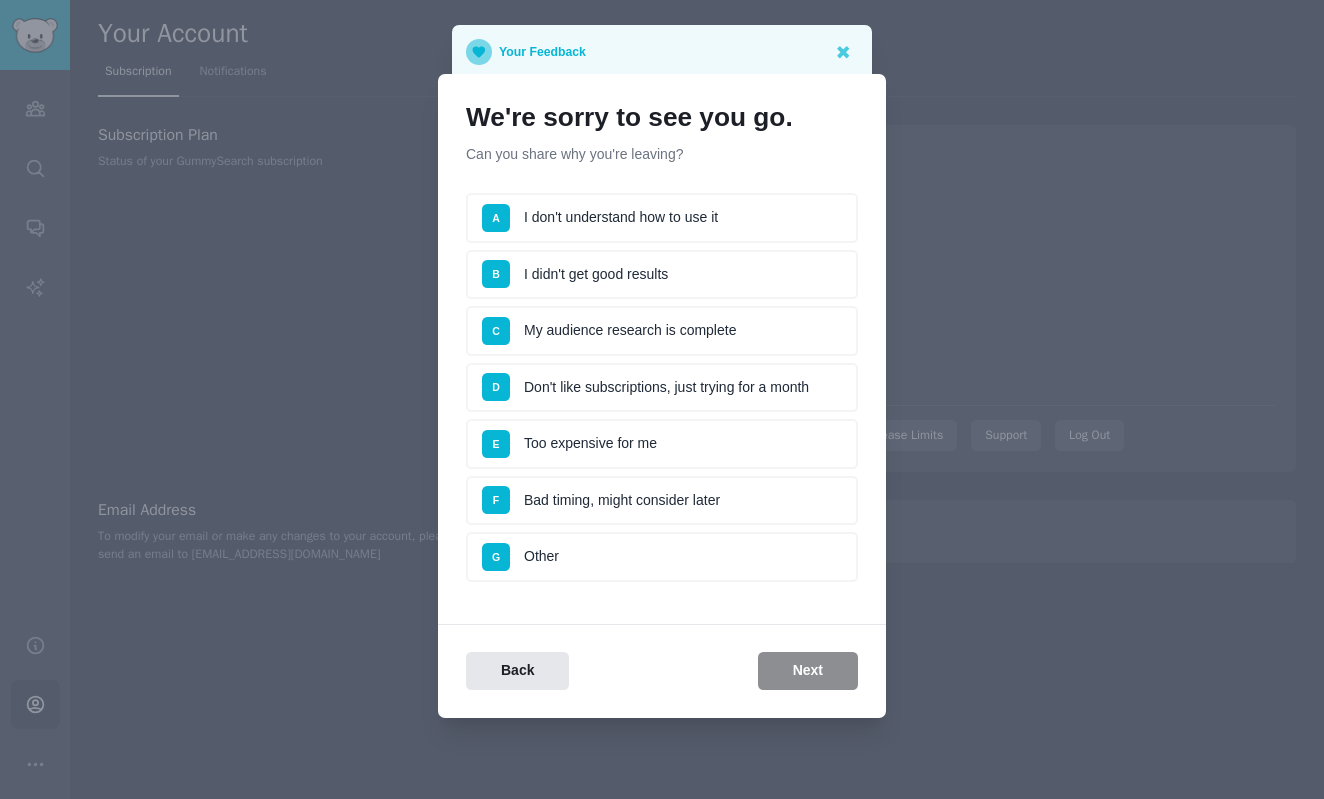 scroll, scrollTop: 0, scrollLeft: 0, axis: both 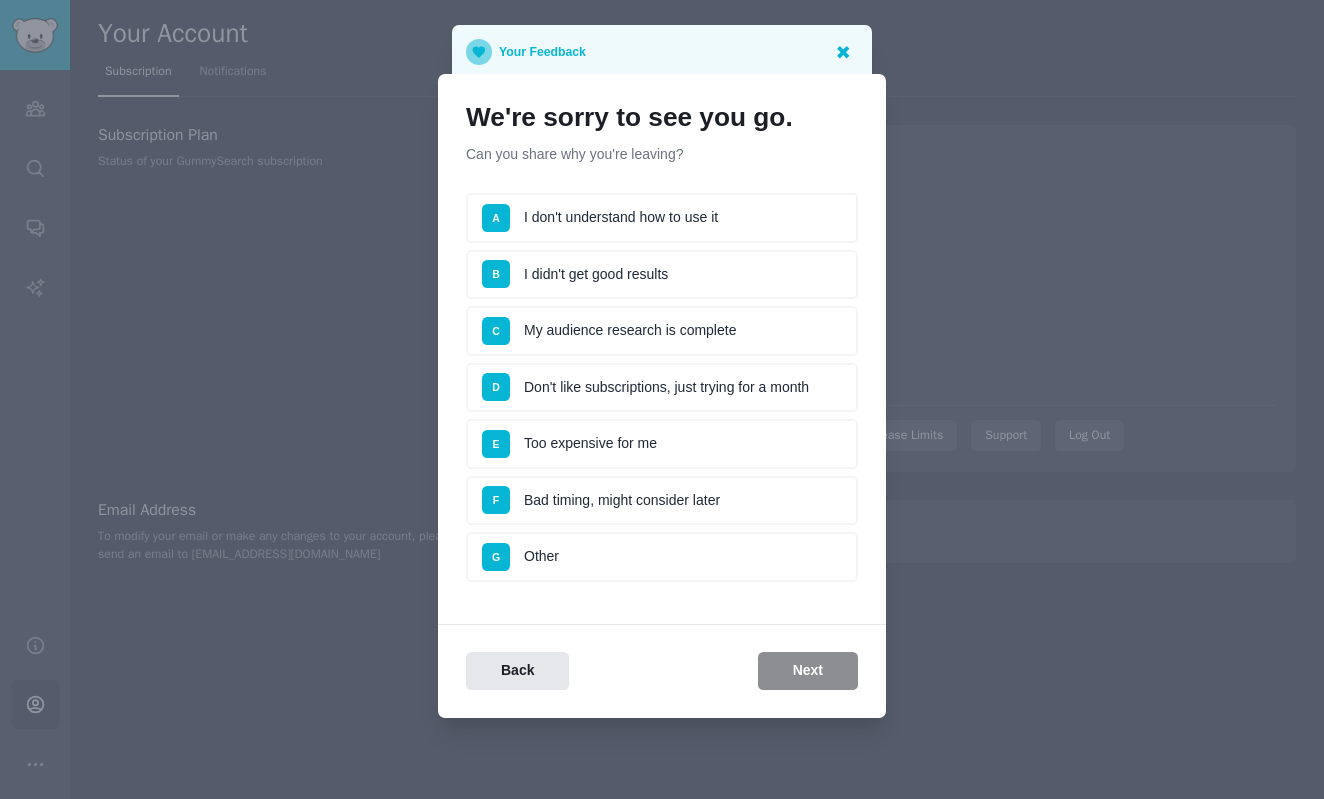 click 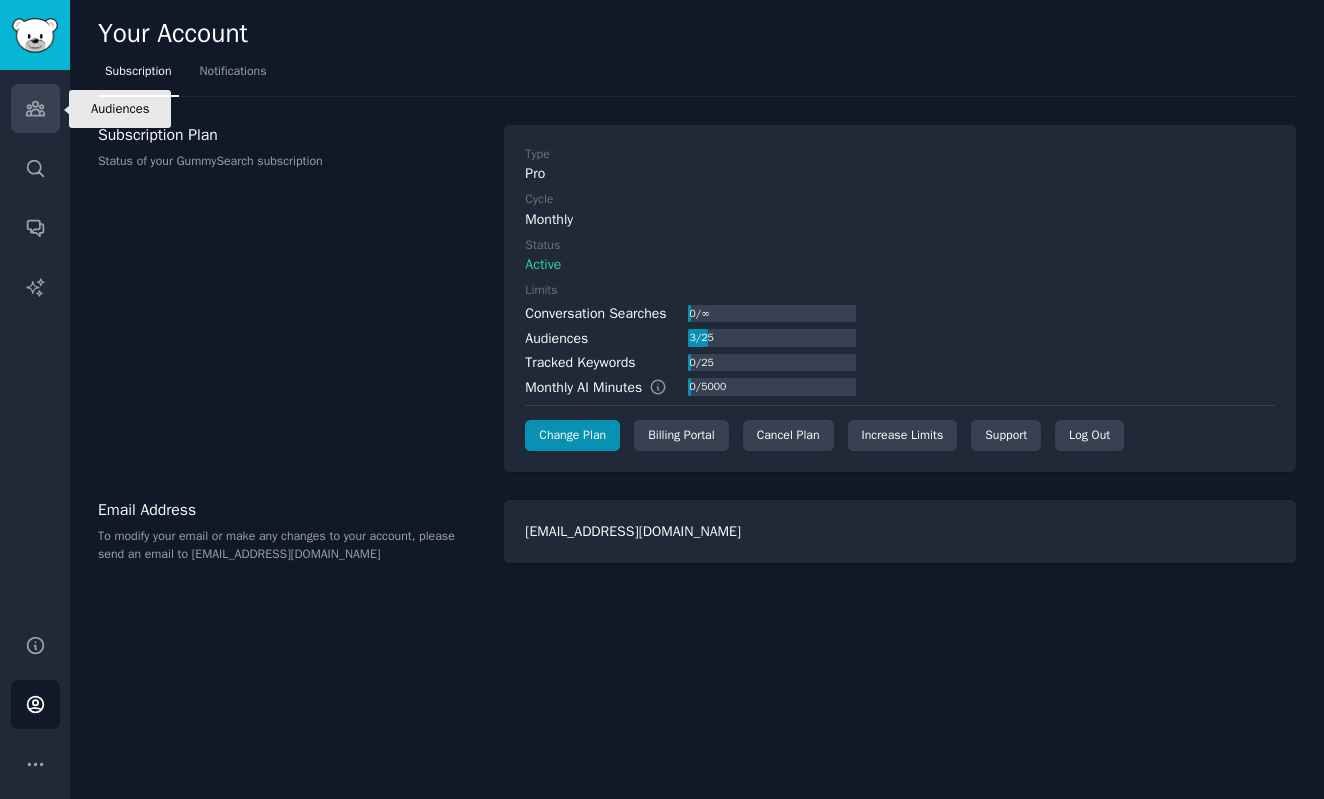 click on "Audiences" at bounding box center (35, 108) 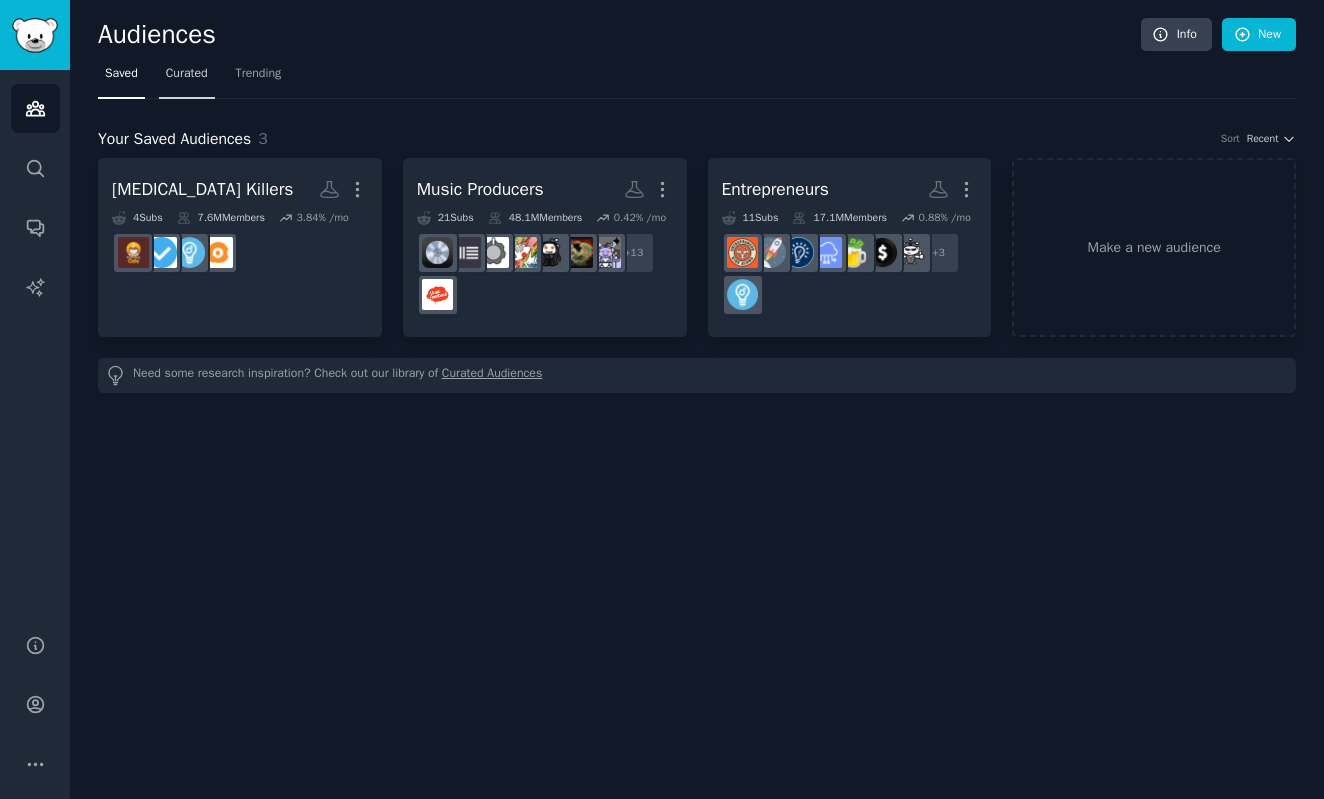 click on "Curated" at bounding box center (187, 78) 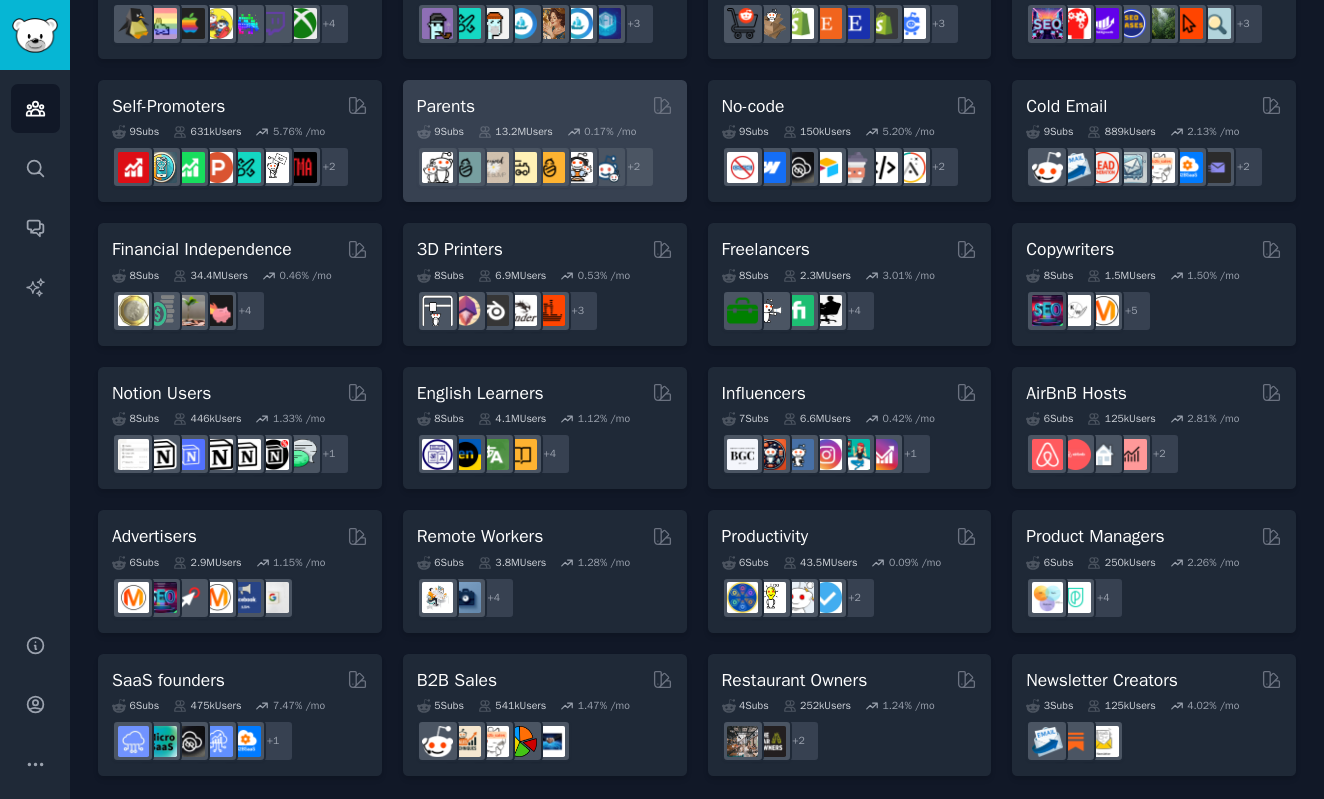 scroll, scrollTop: 795, scrollLeft: 0, axis: vertical 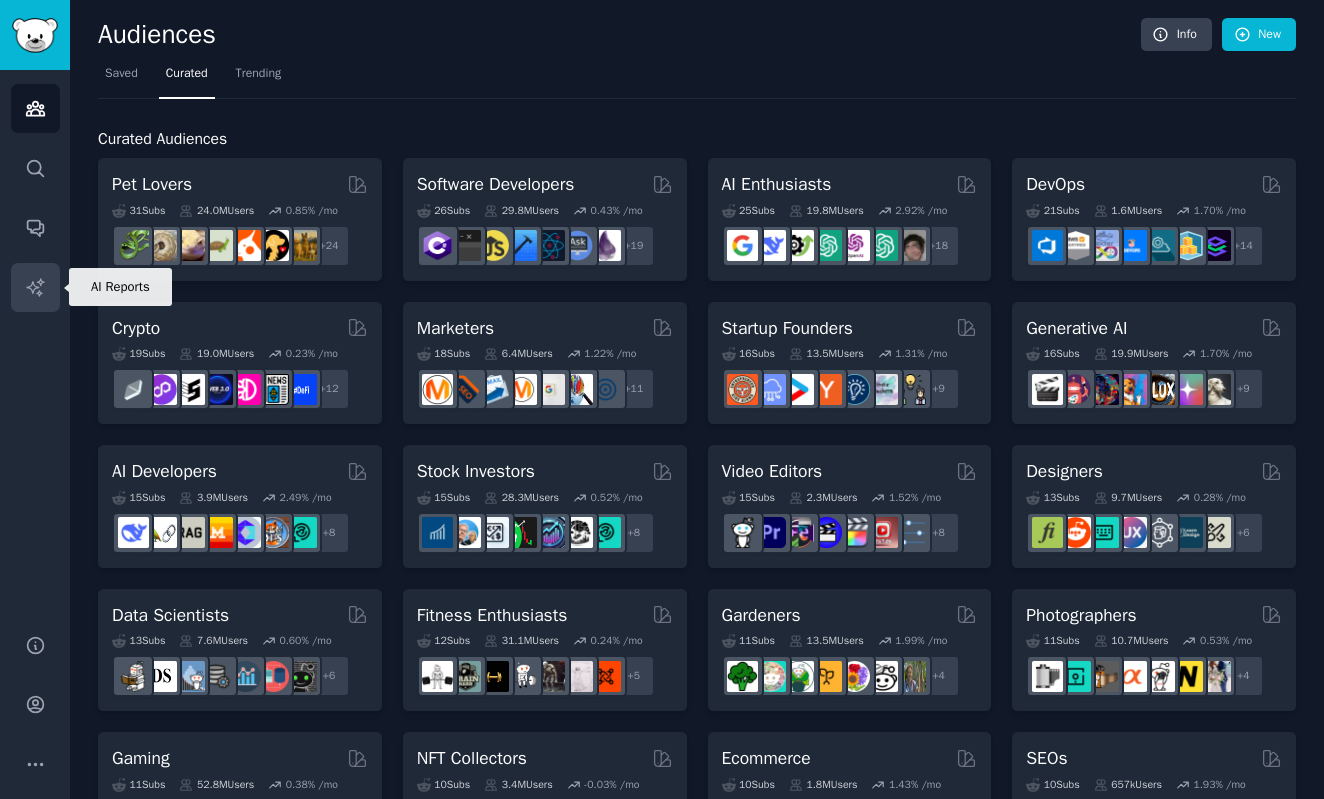 click 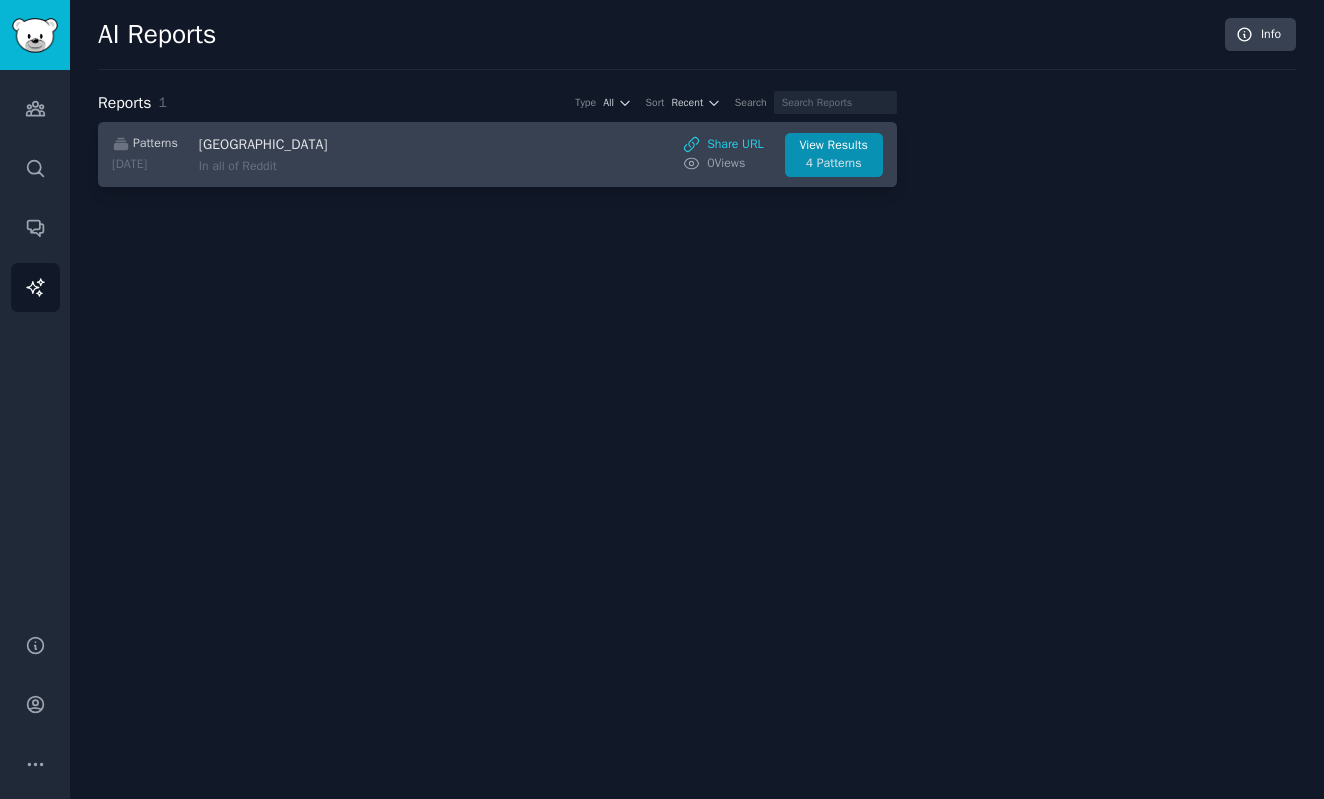 click on "[GEOGRAPHIC_DATA]" at bounding box center [367, 144] 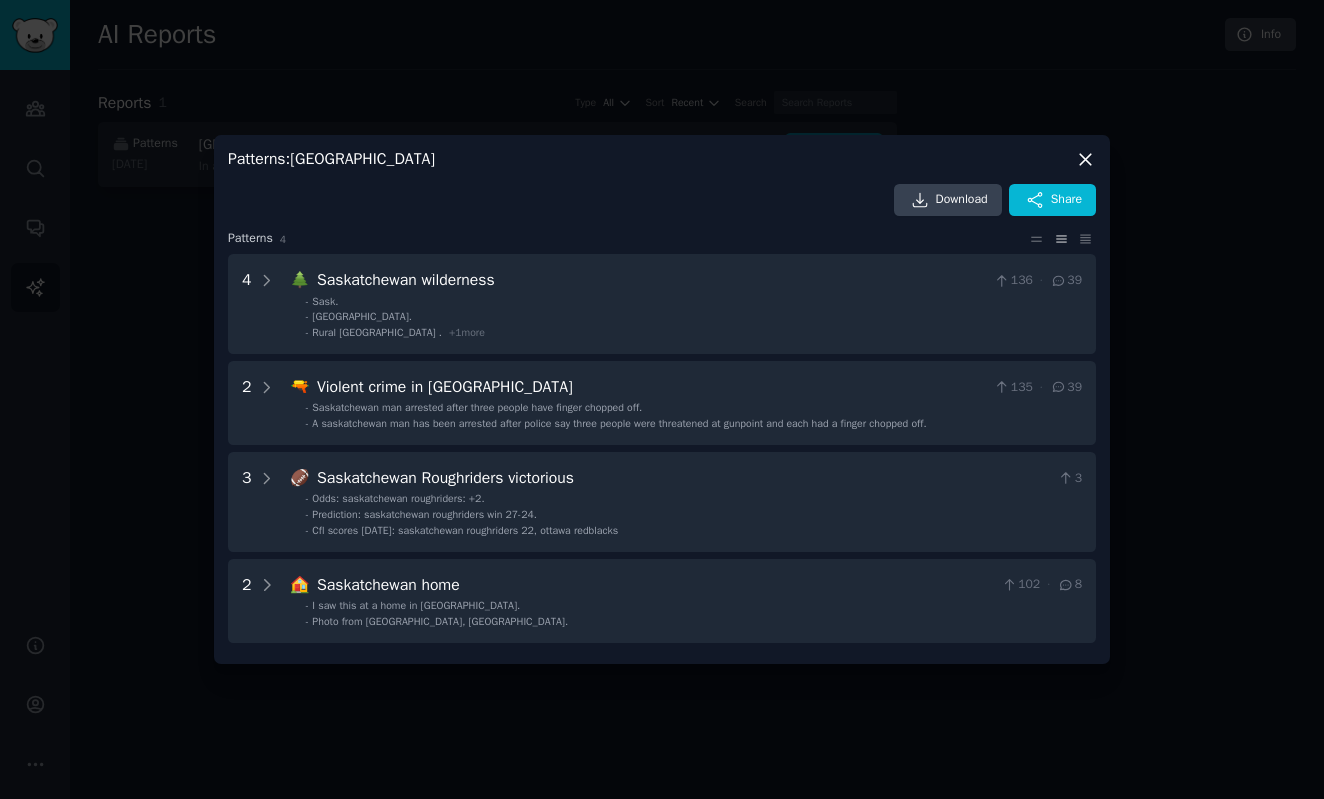 click 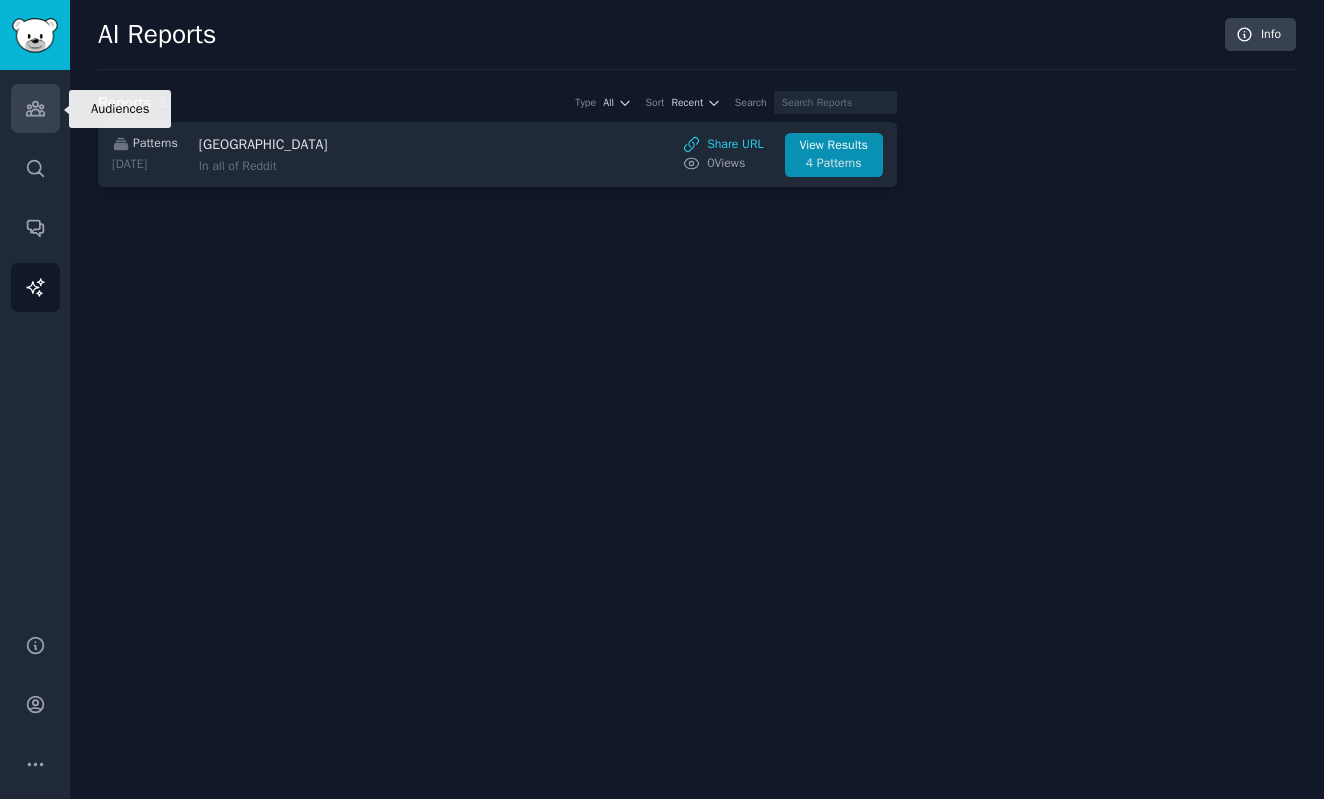 click on "Audiences" at bounding box center (35, 108) 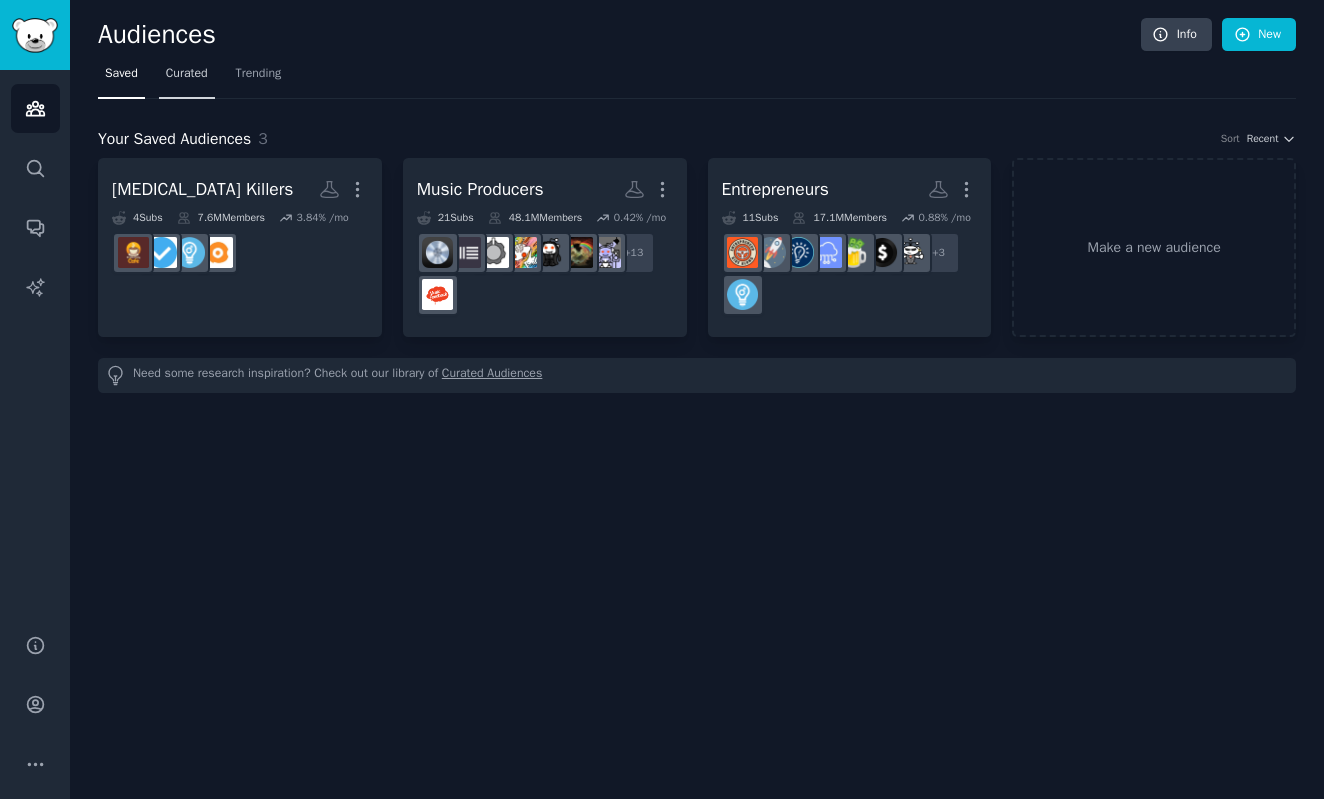 click on "Curated" at bounding box center [187, 74] 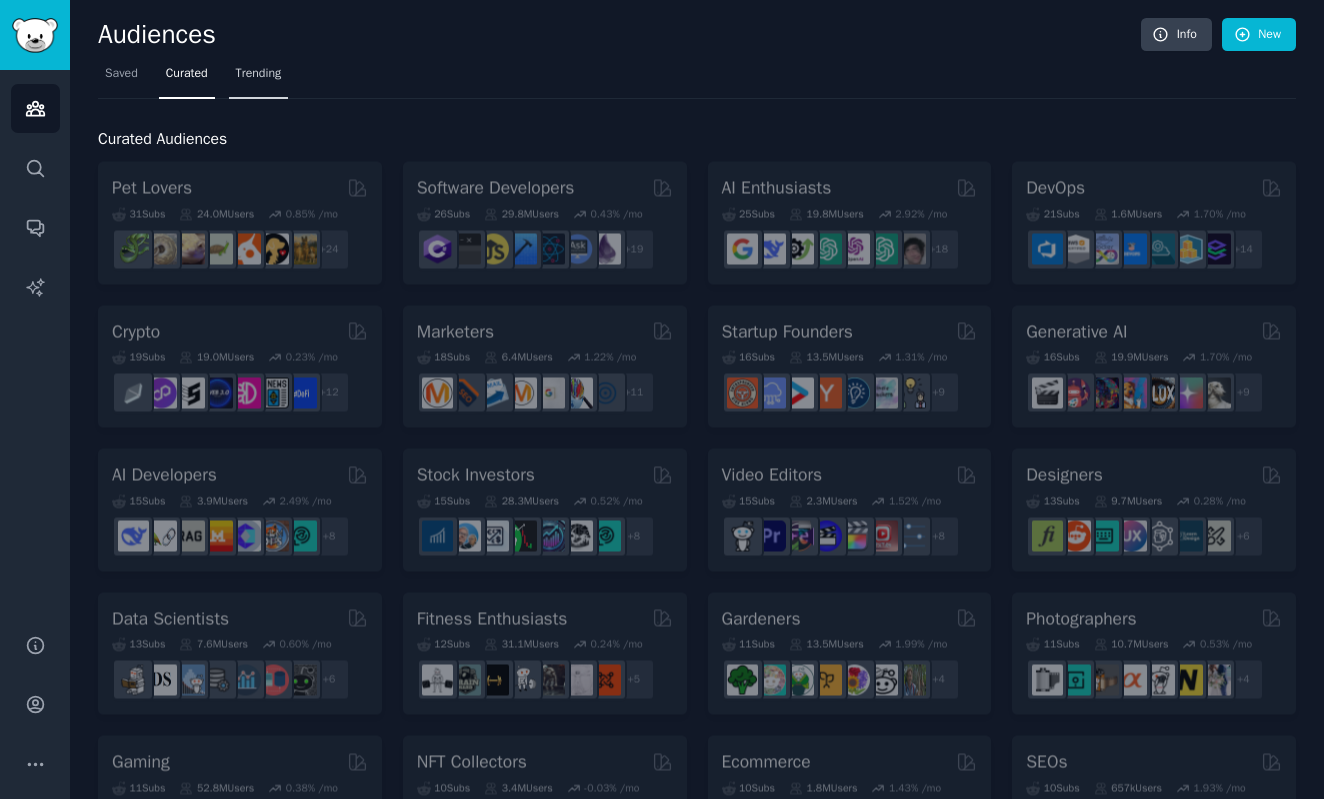 click on "Trending" at bounding box center (259, 74) 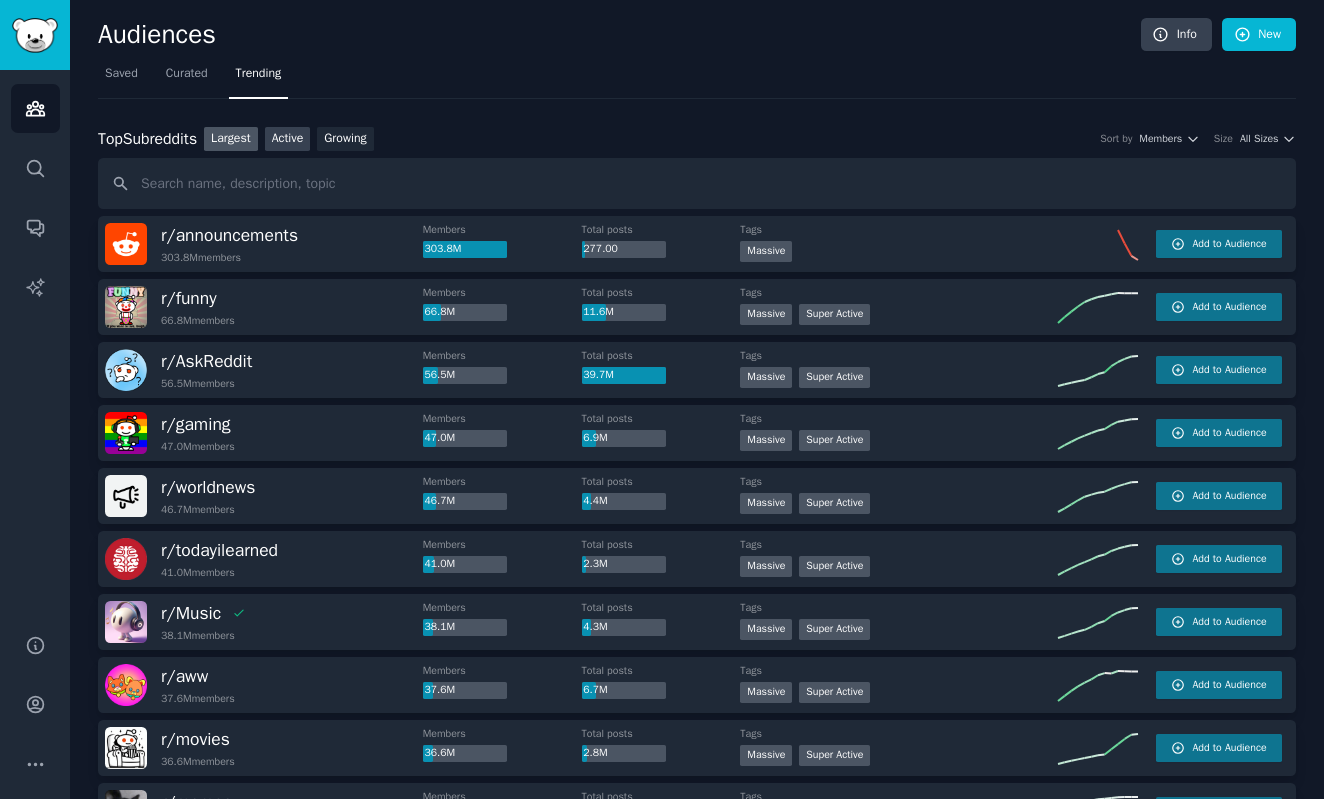 click on "Active" at bounding box center (288, 139) 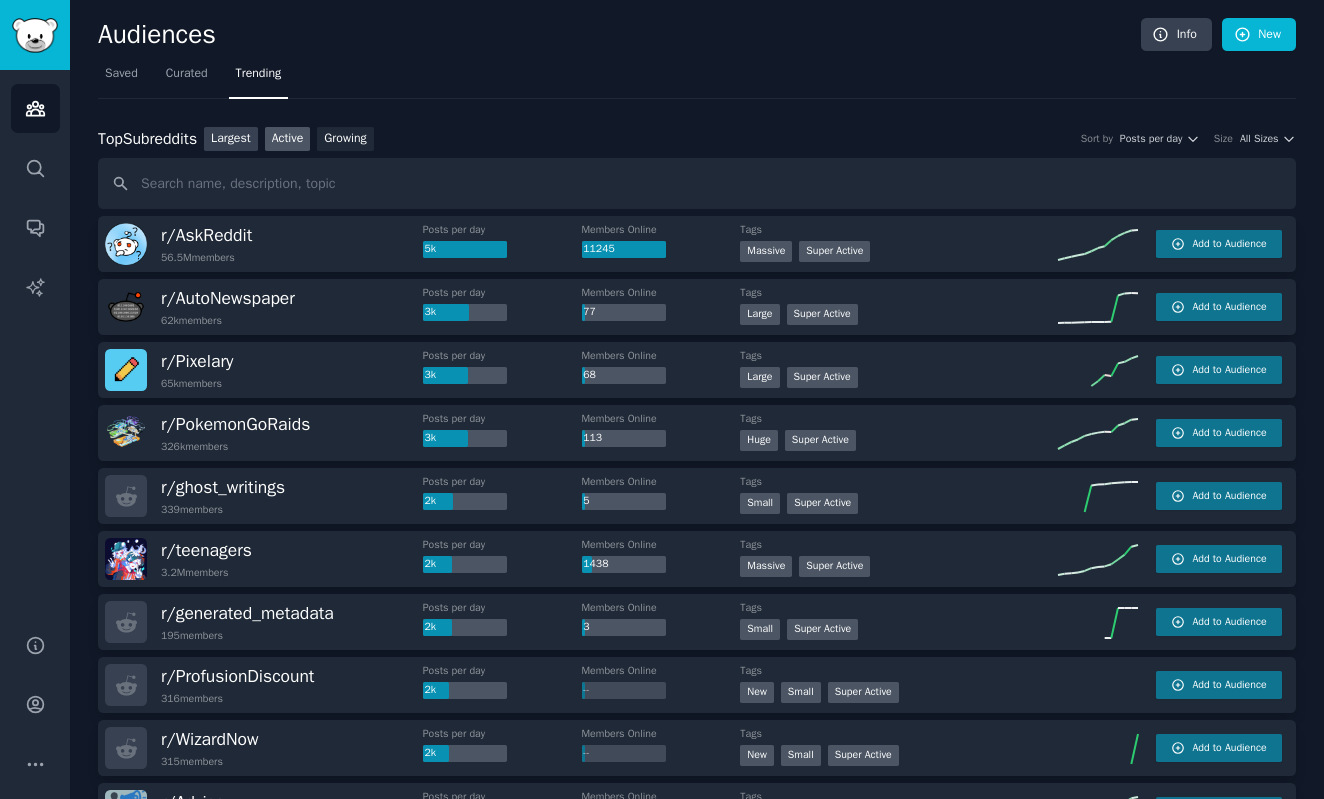 click on "Largest" at bounding box center (231, 139) 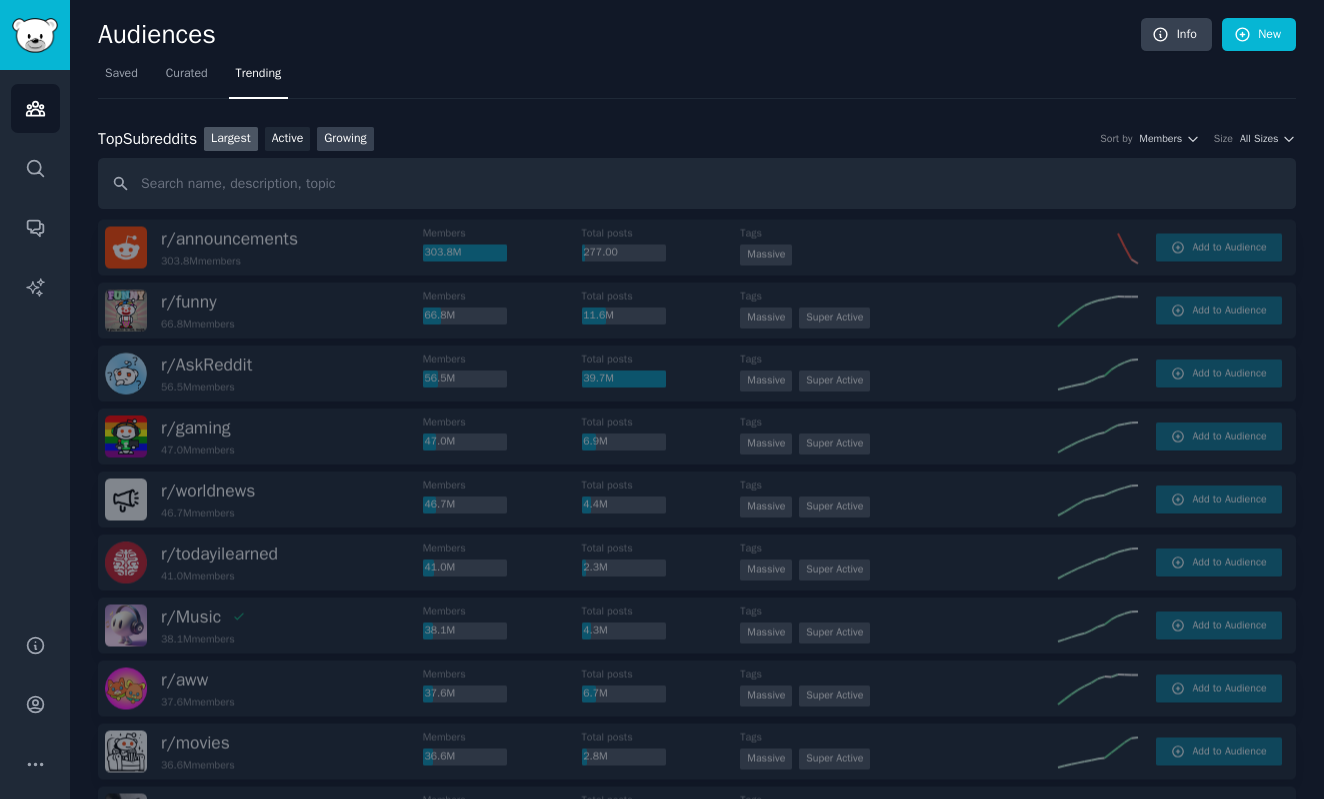 click on "Growing" at bounding box center (345, 139) 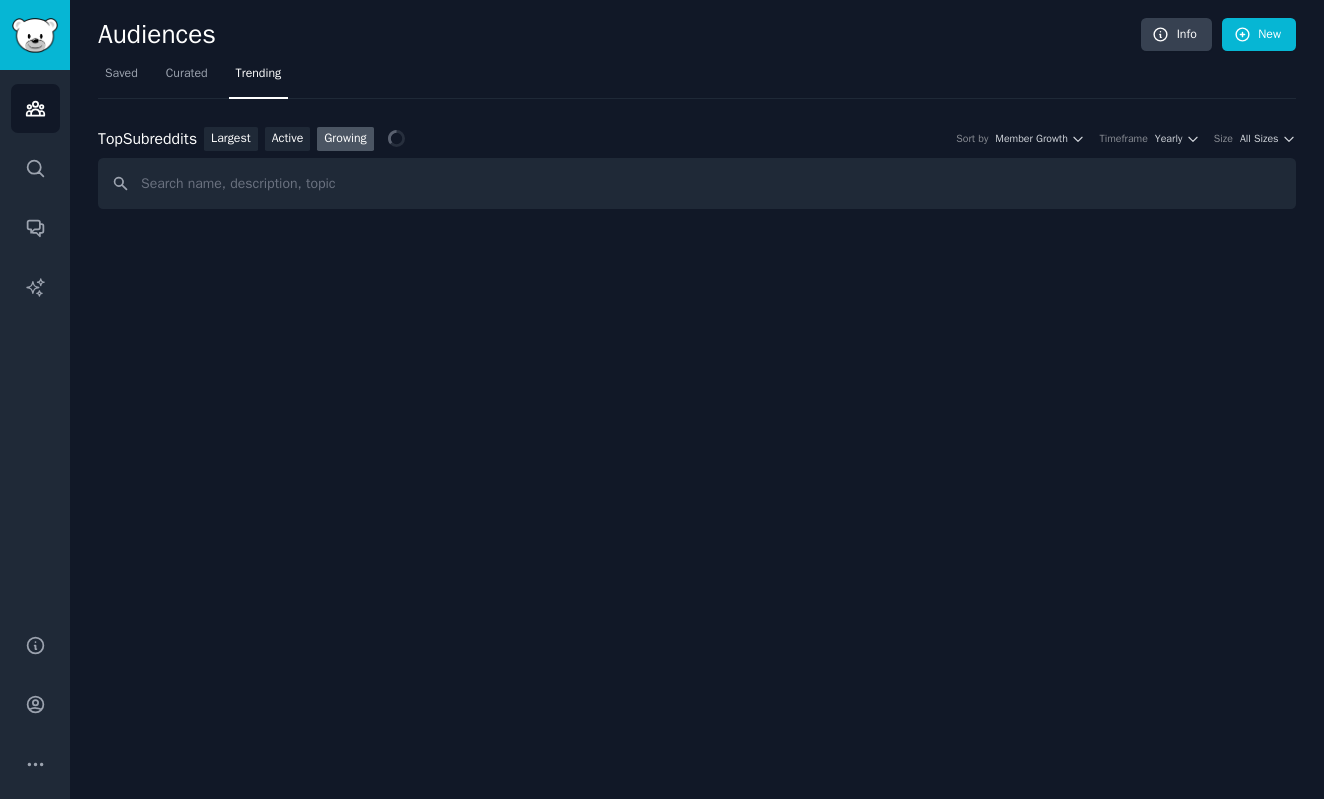 click on "Top   Subreddits Top Subreddits Largest Active Growing Sort by Member Growth Timeframe Yearly Size All Sizes" at bounding box center [697, 139] 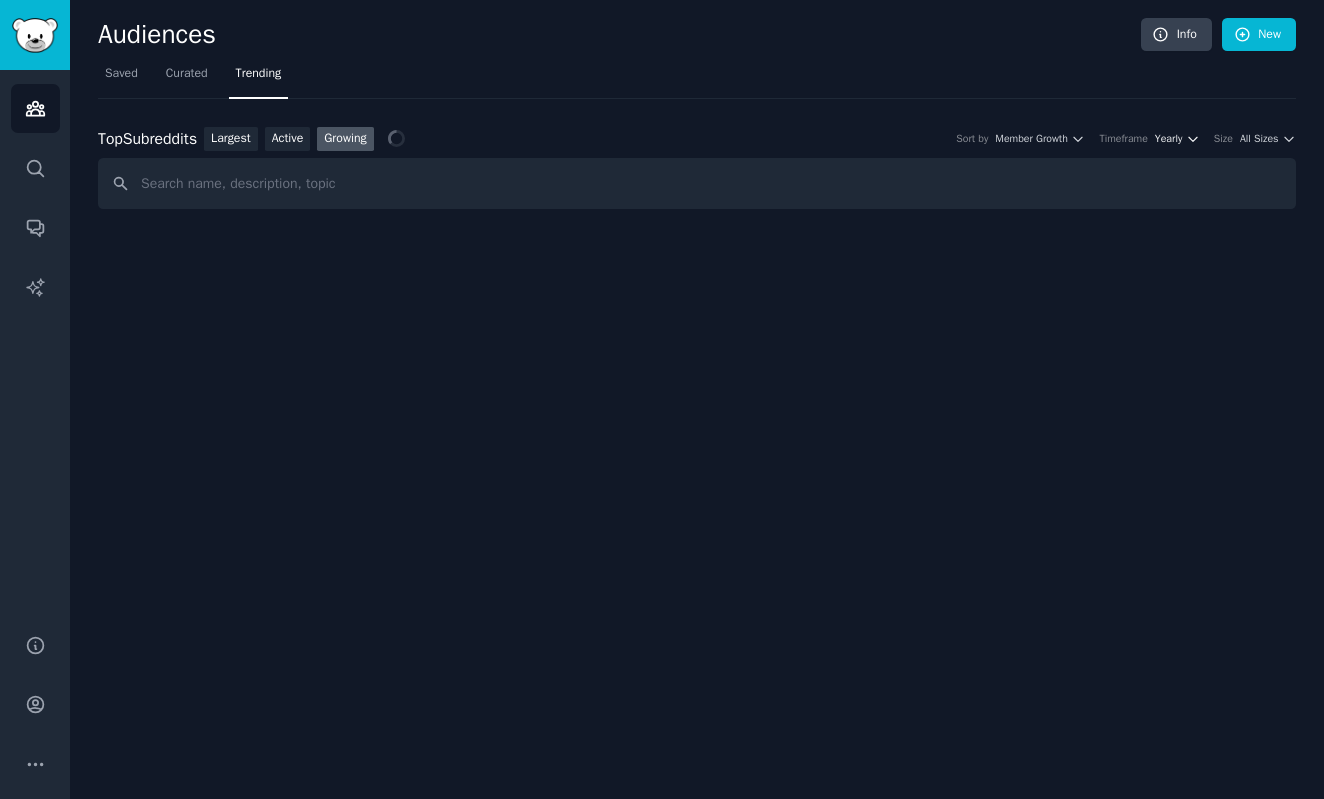 click on "Yearly" at bounding box center (1168, 139) 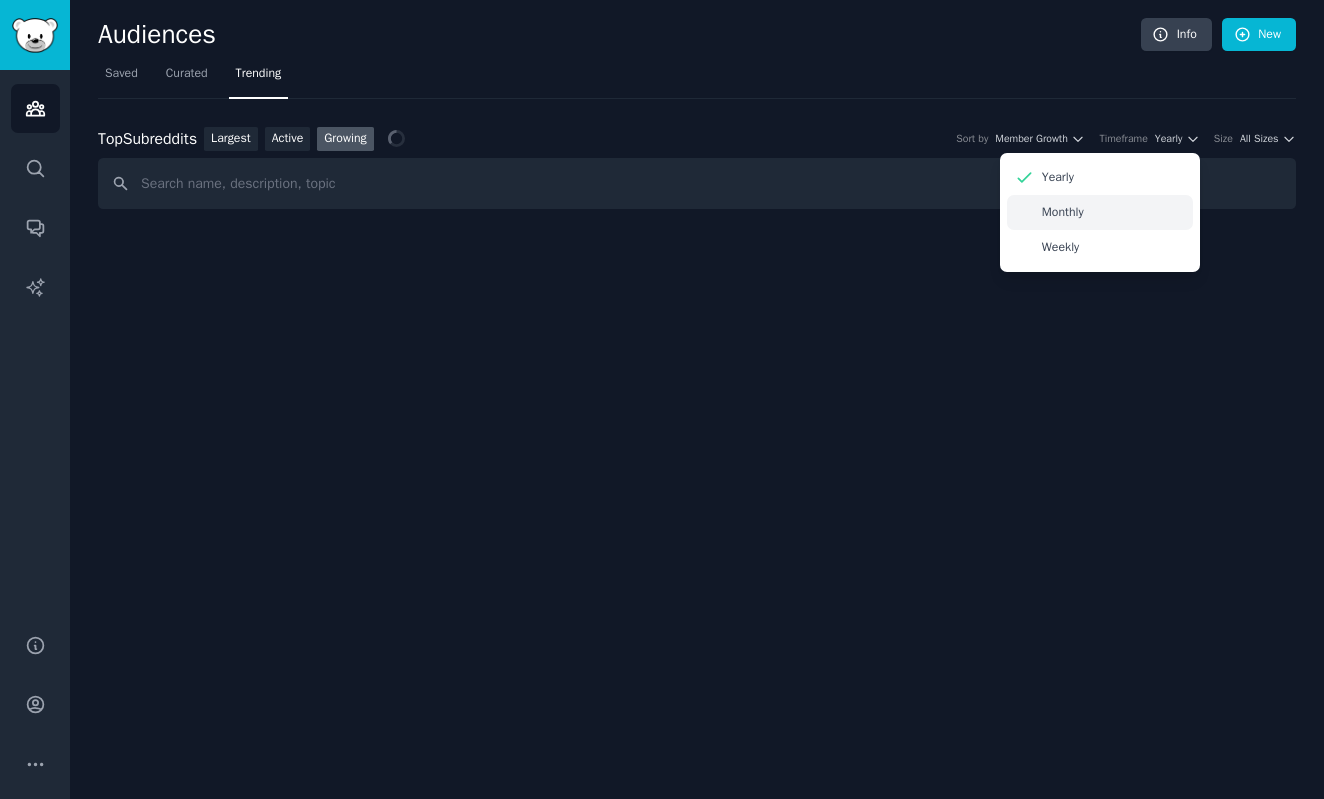 click on "Monthly" at bounding box center [1063, 213] 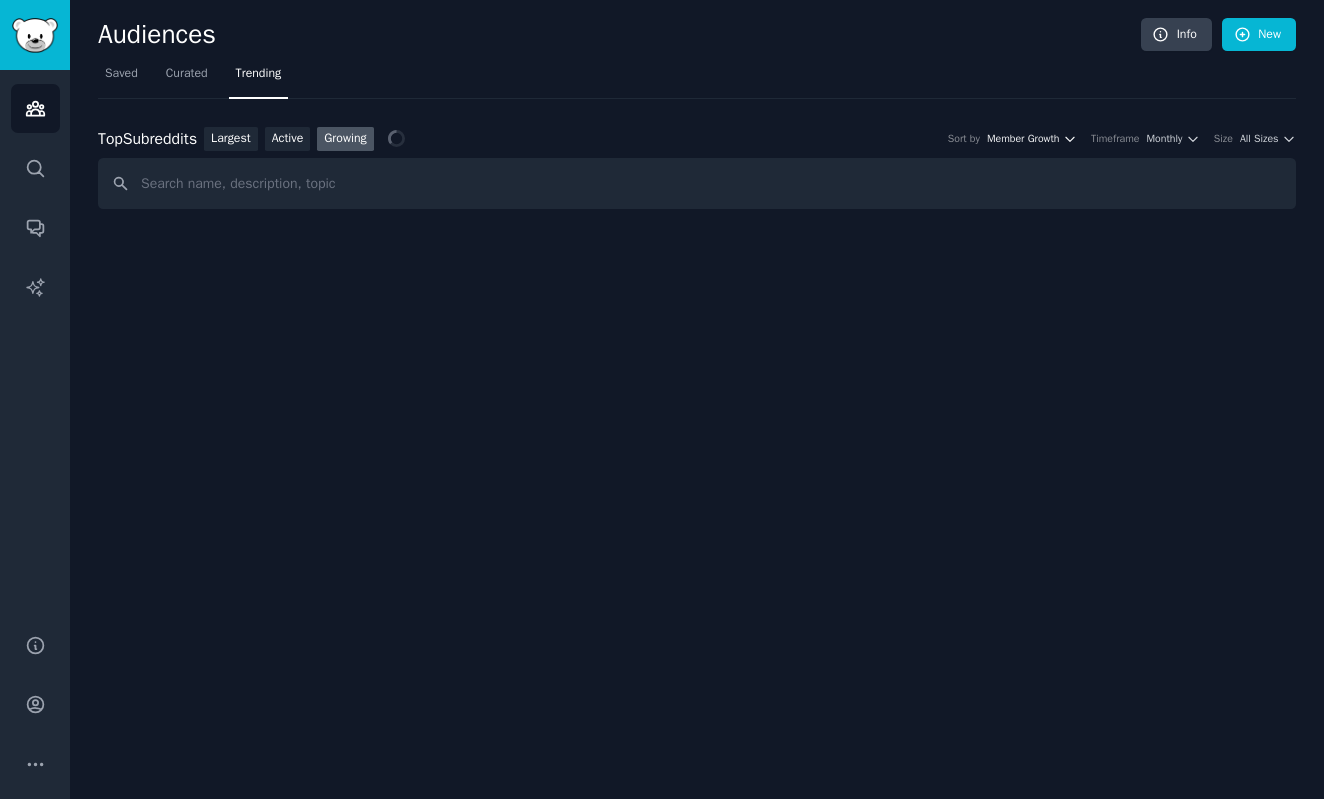 click 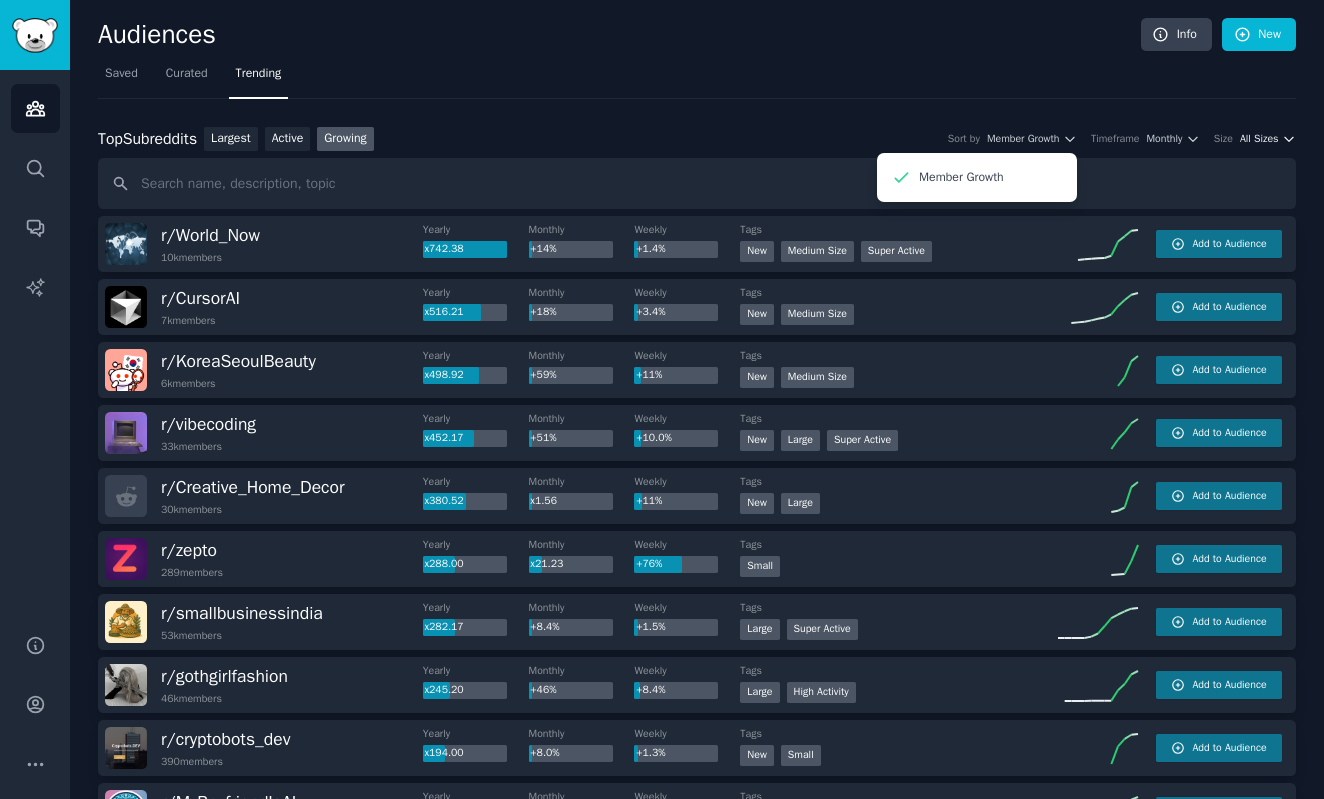 click on "All Sizes" at bounding box center [1259, 139] 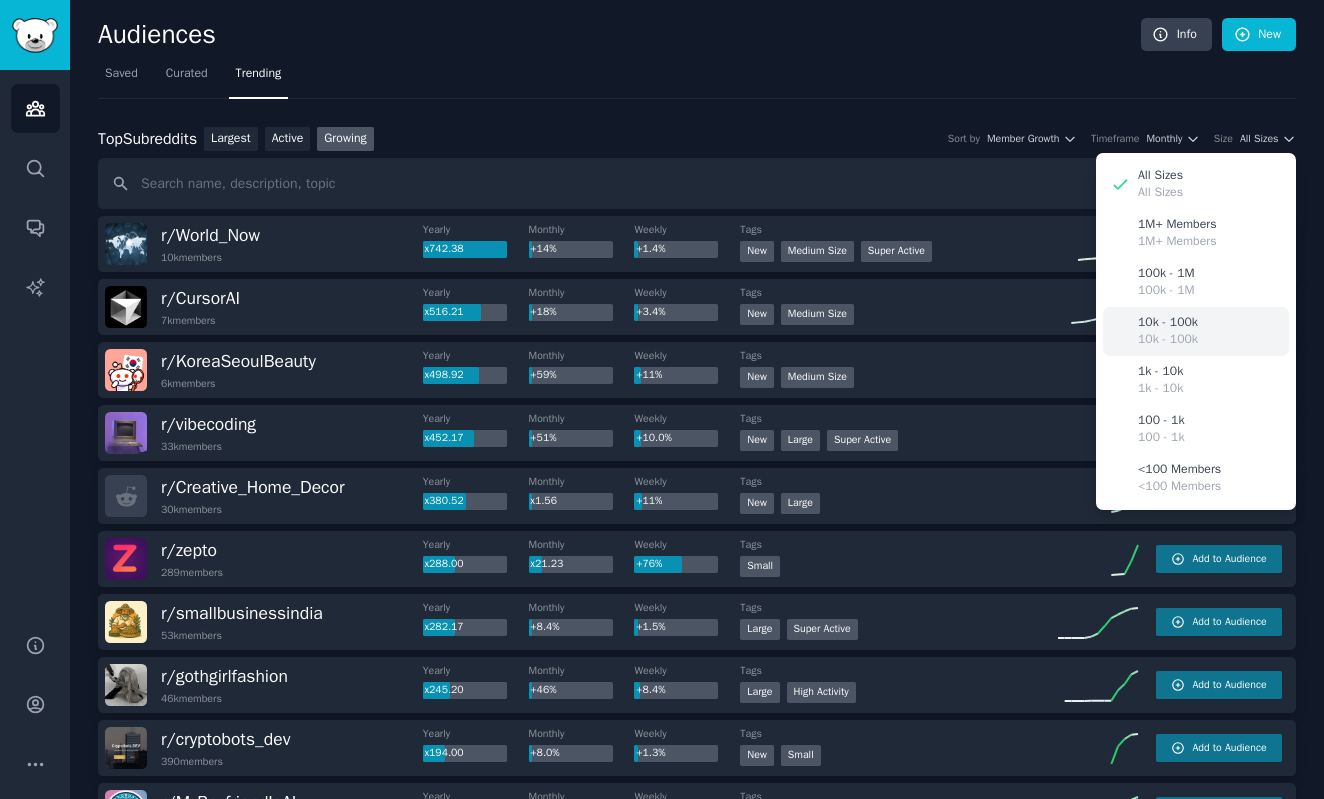click on "10k - 100k" at bounding box center [1168, 340] 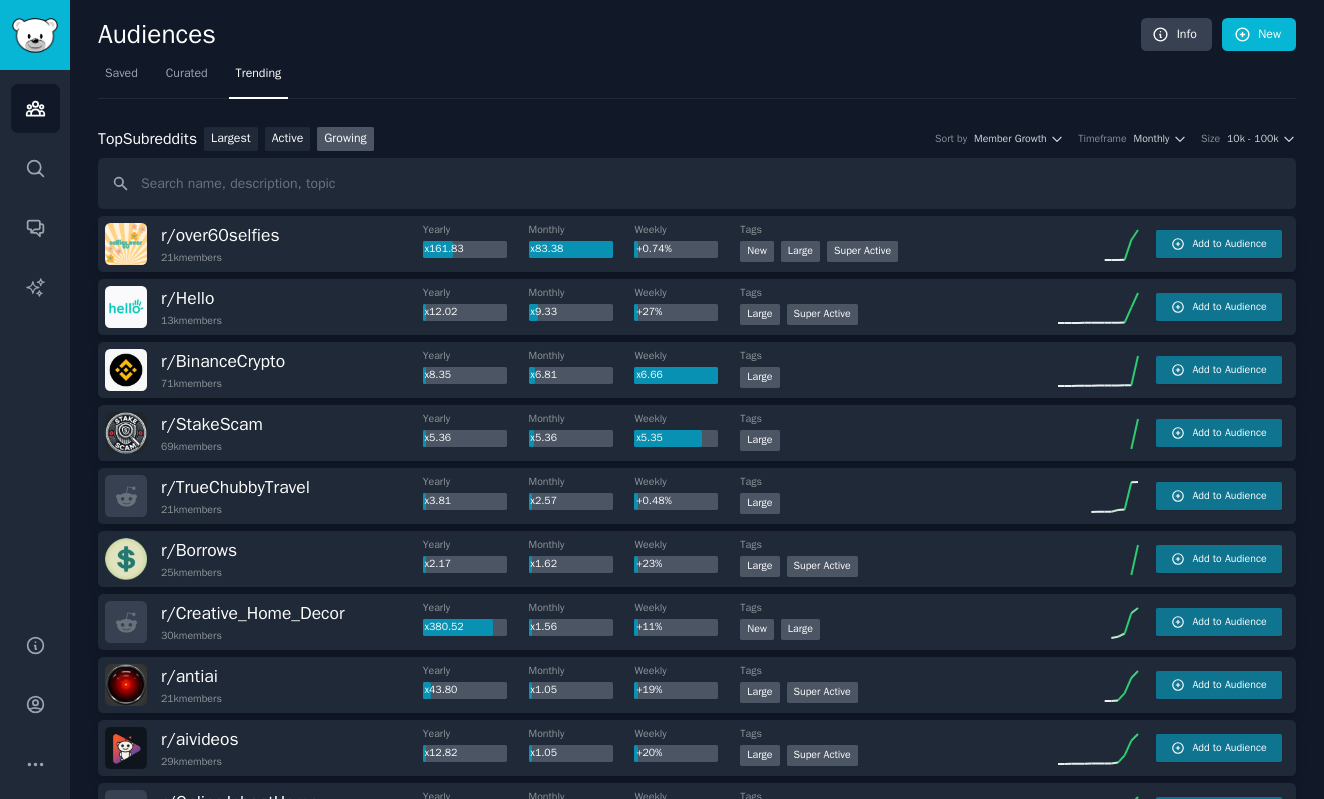 scroll, scrollTop: 0, scrollLeft: 0, axis: both 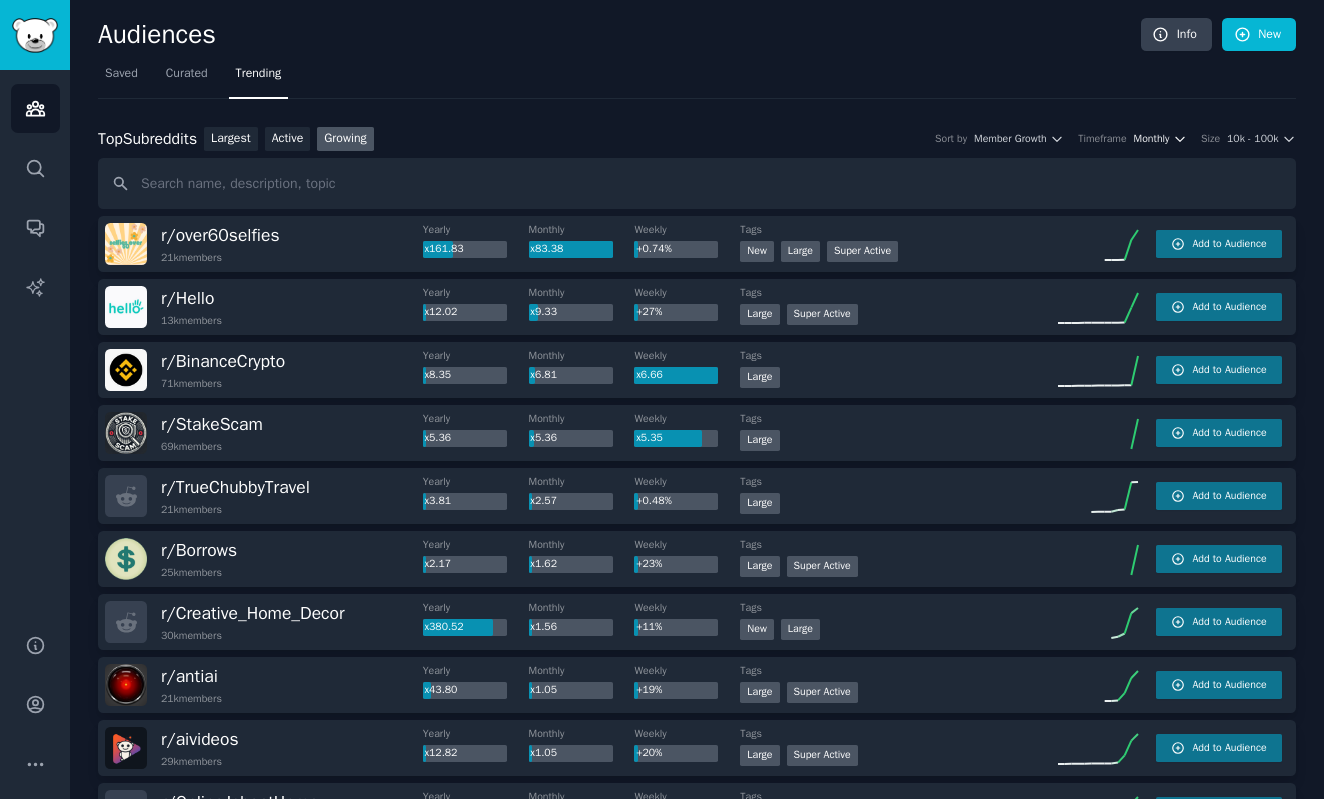 click on "Monthly" at bounding box center [1152, 139] 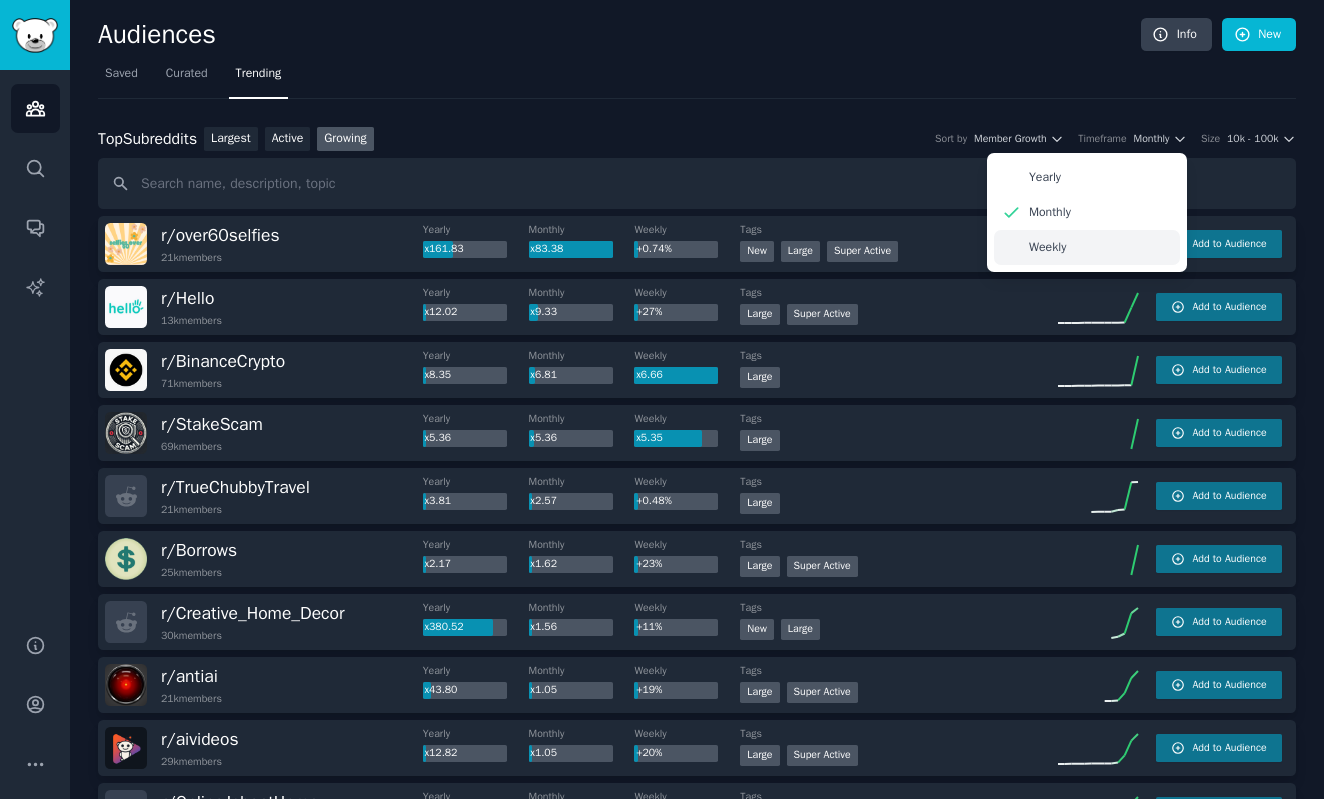 click on "Weekly" at bounding box center (1087, 247) 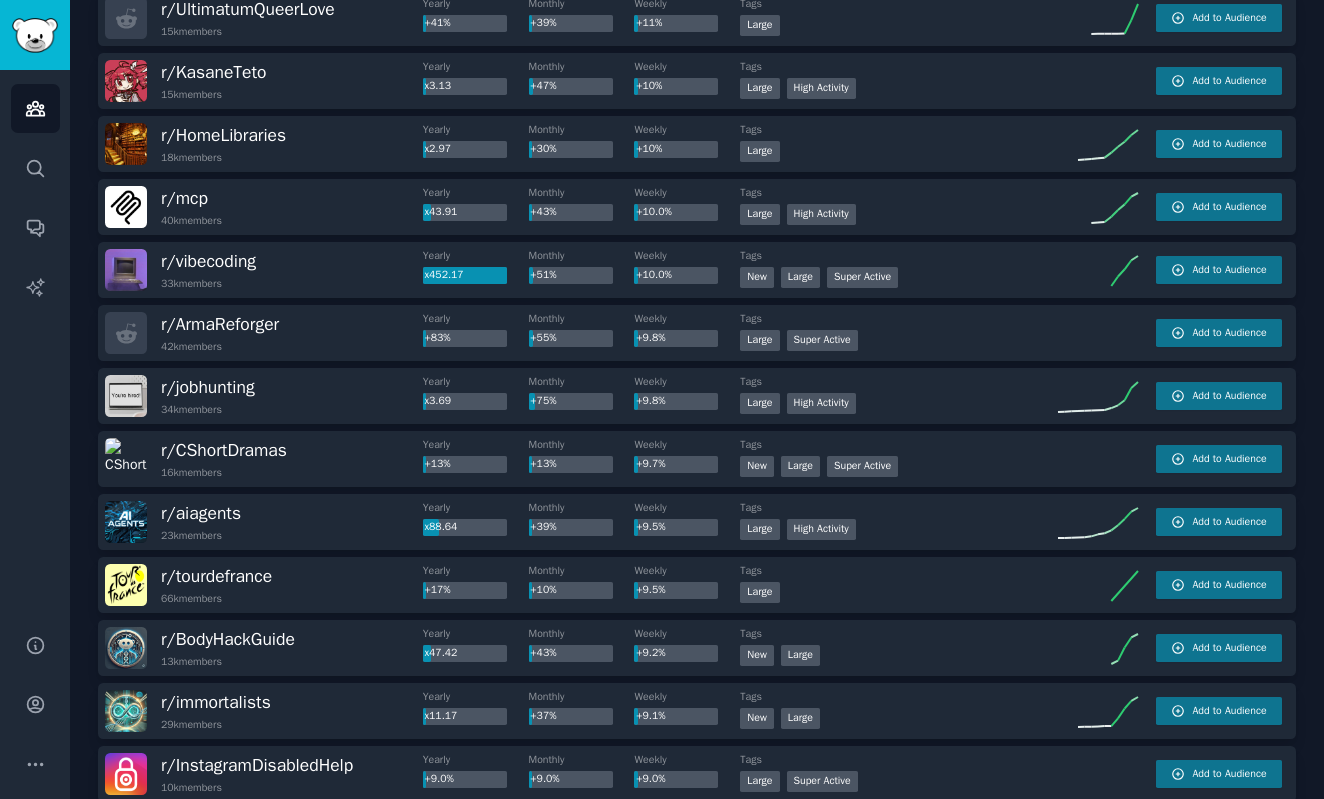 scroll, scrollTop: 1929, scrollLeft: 0, axis: vertical 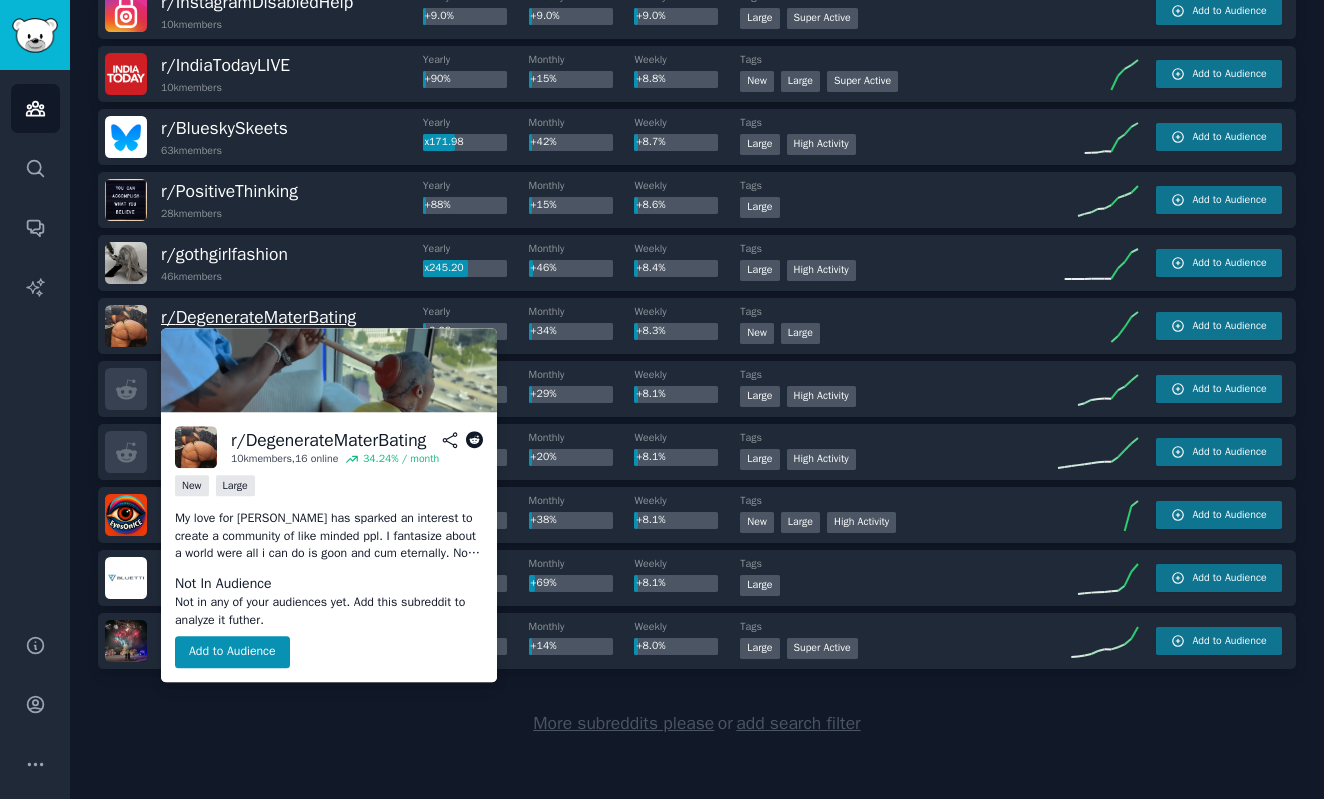 click on "r/ DegenerateMaterBating" at bounding box center (258, 317) 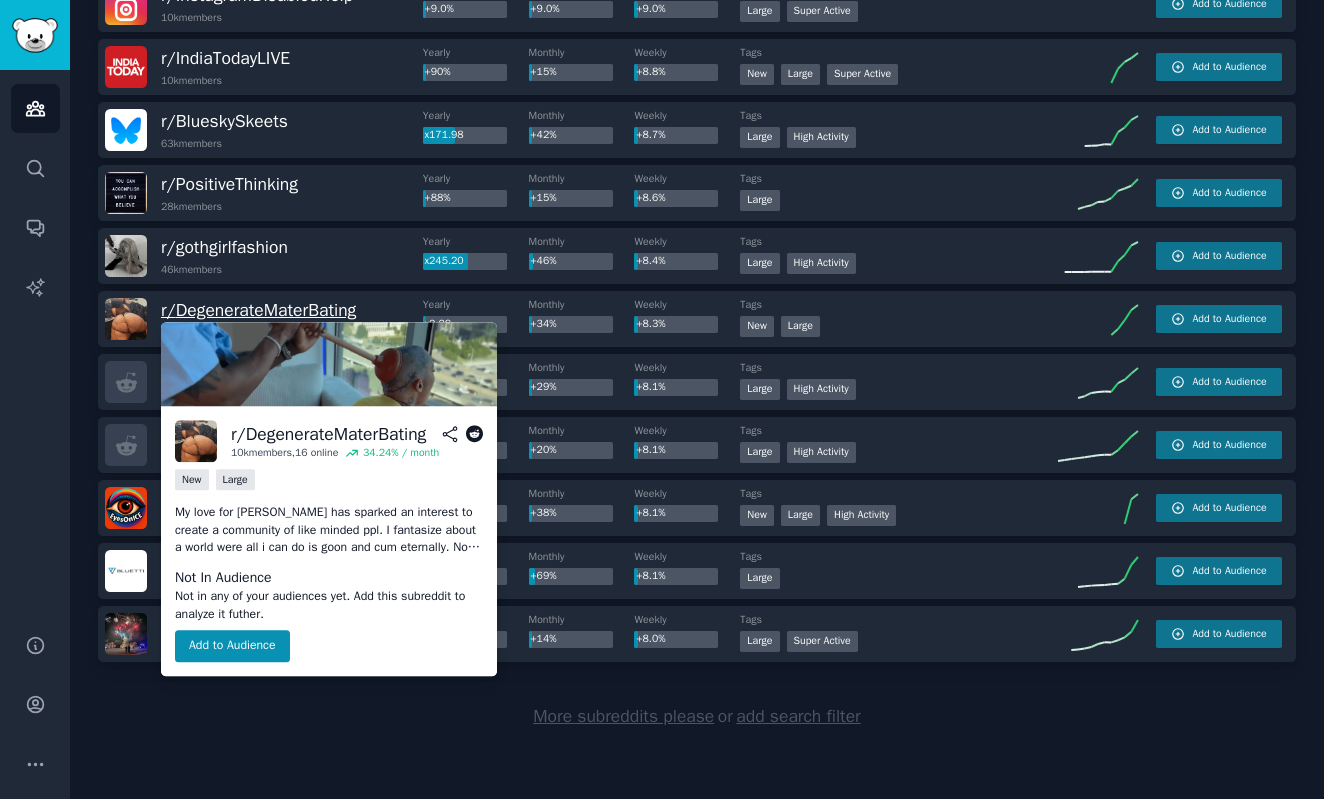 scroll, scrollTop: 2695, scrollLeft: 0, axis: vertical 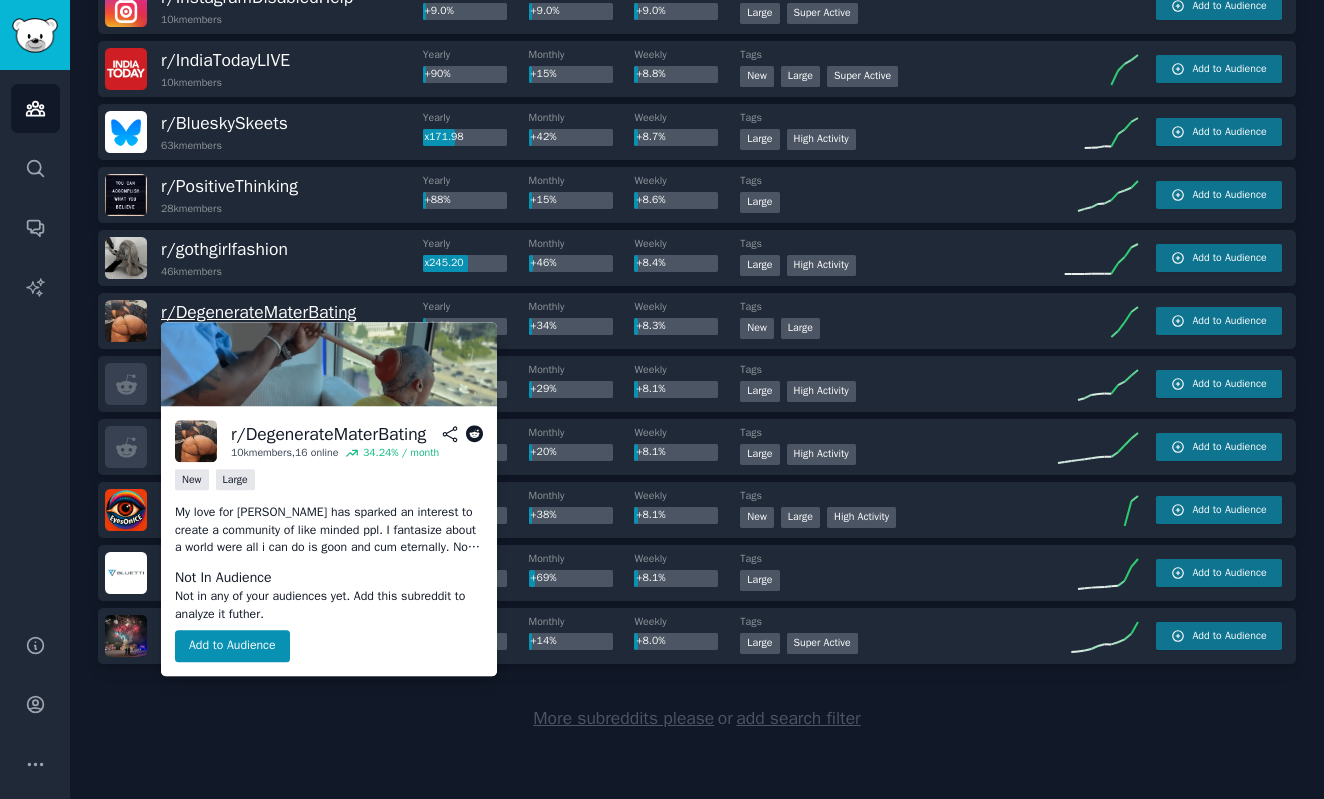click on "r/ DegenerateMaterBating" at bounding box center [258, 312] 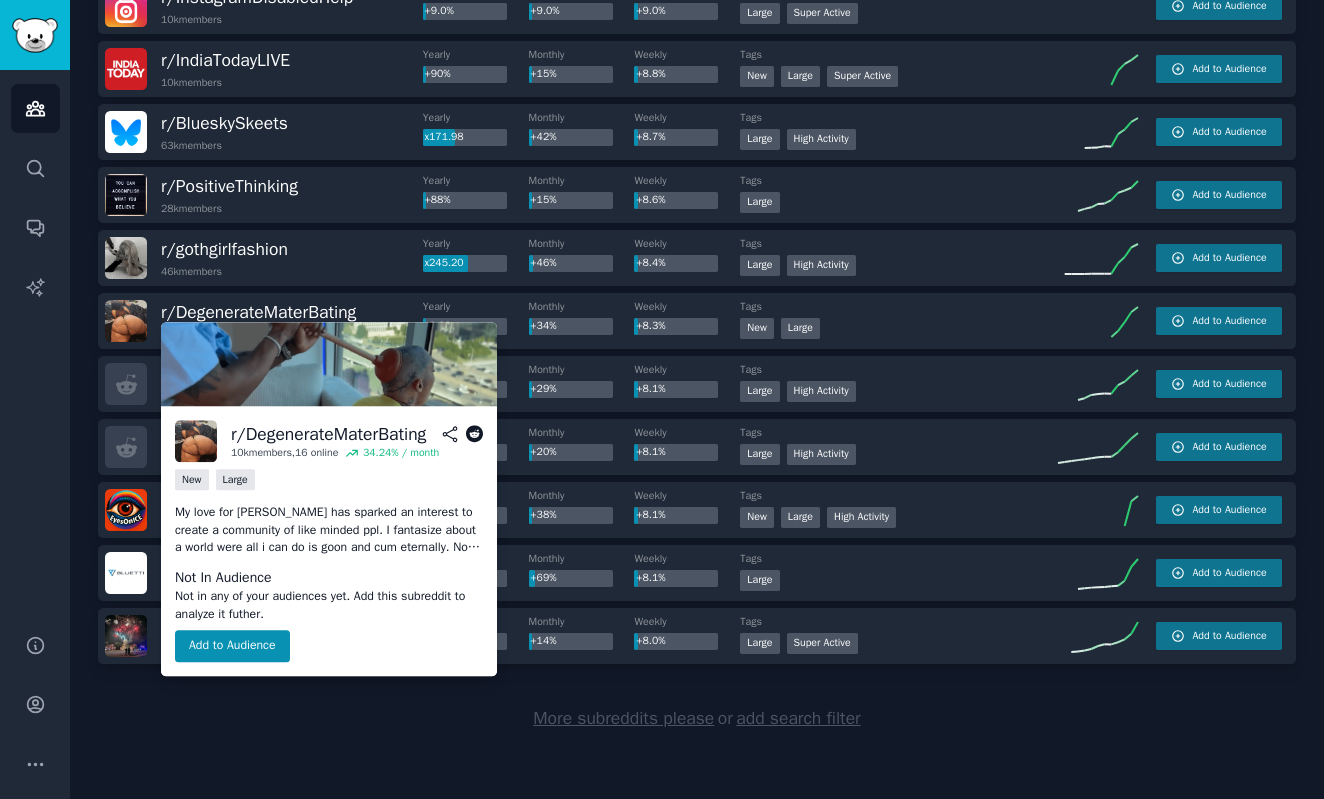 click 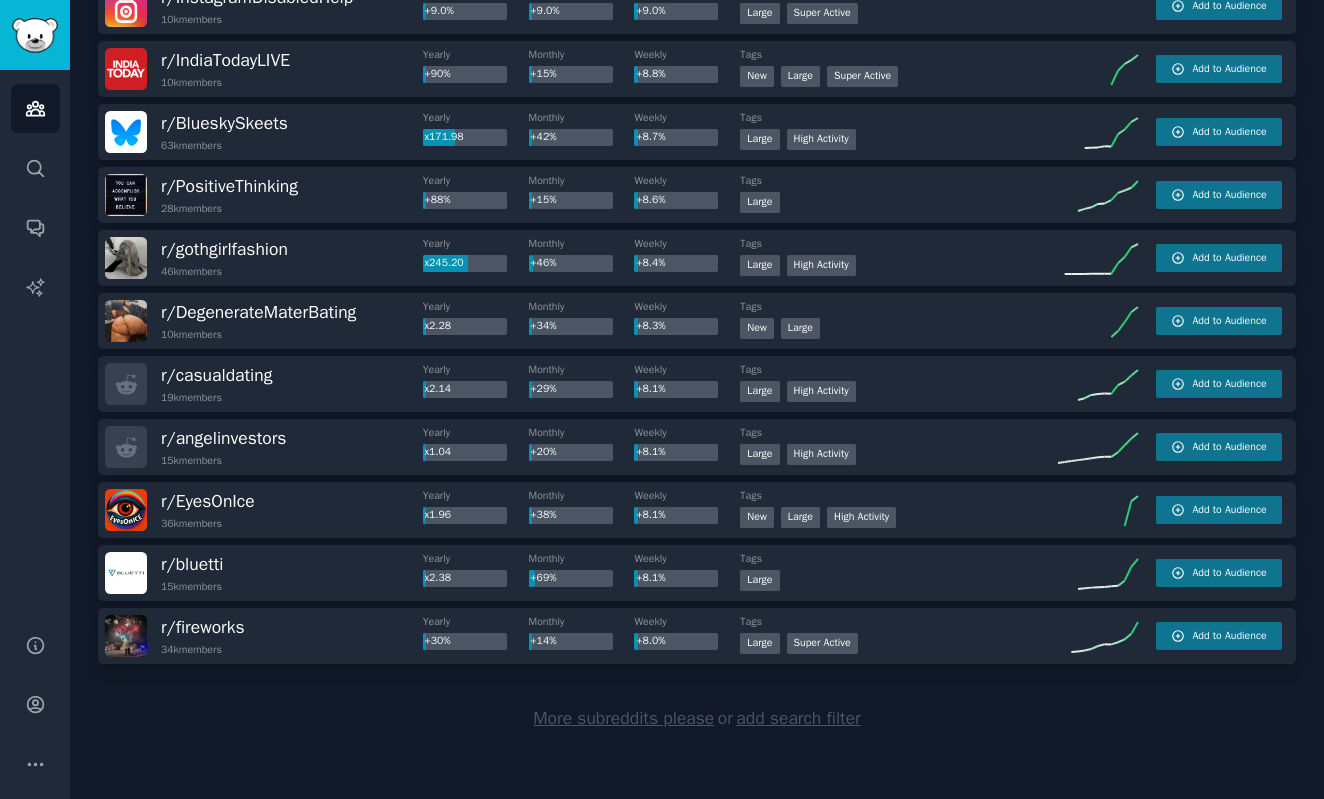 scroll, scrollTop: 0, scrollLeft: 0, axis: both 